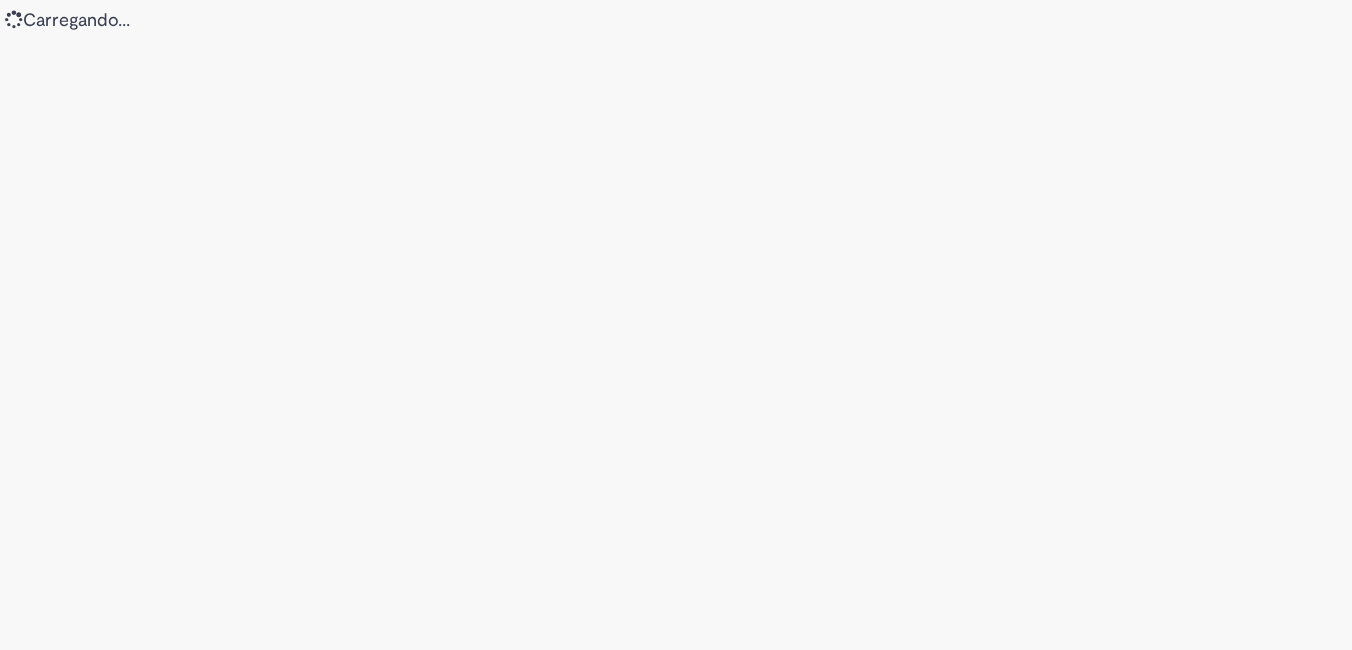 scroll, scrollTop: 0, scrollLeft: 0, axis: both 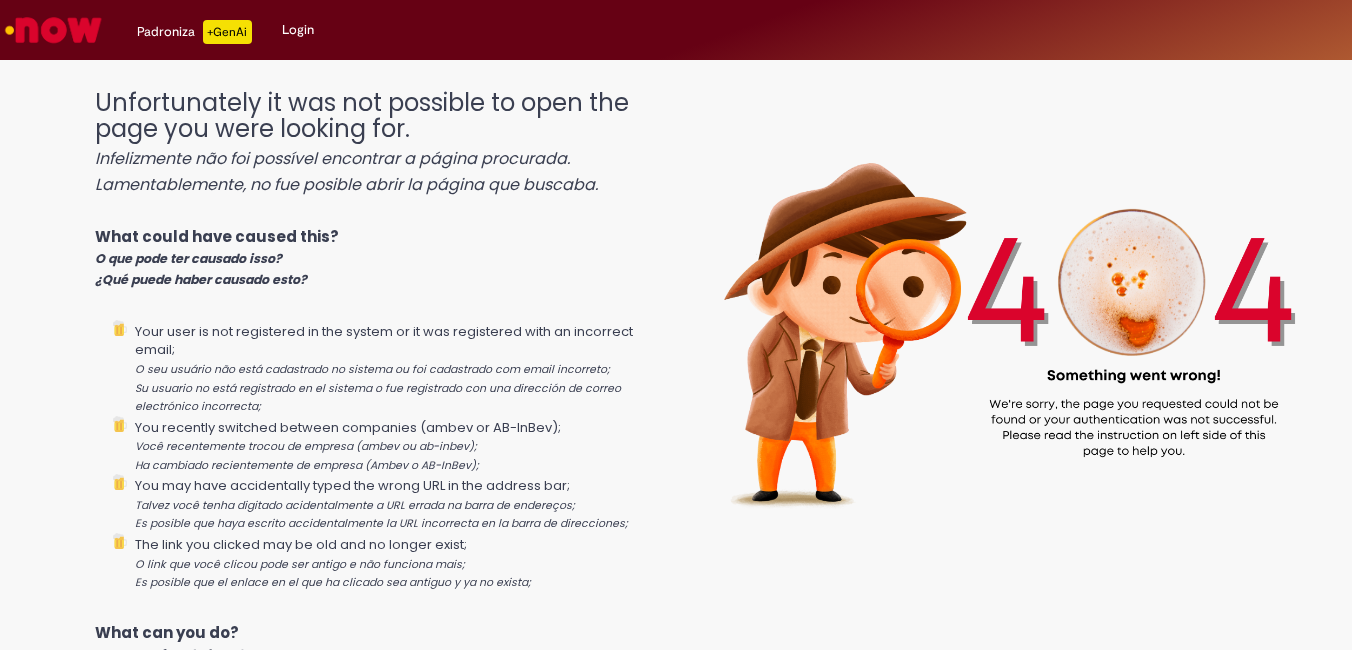 click at bounding box center (53, 30) 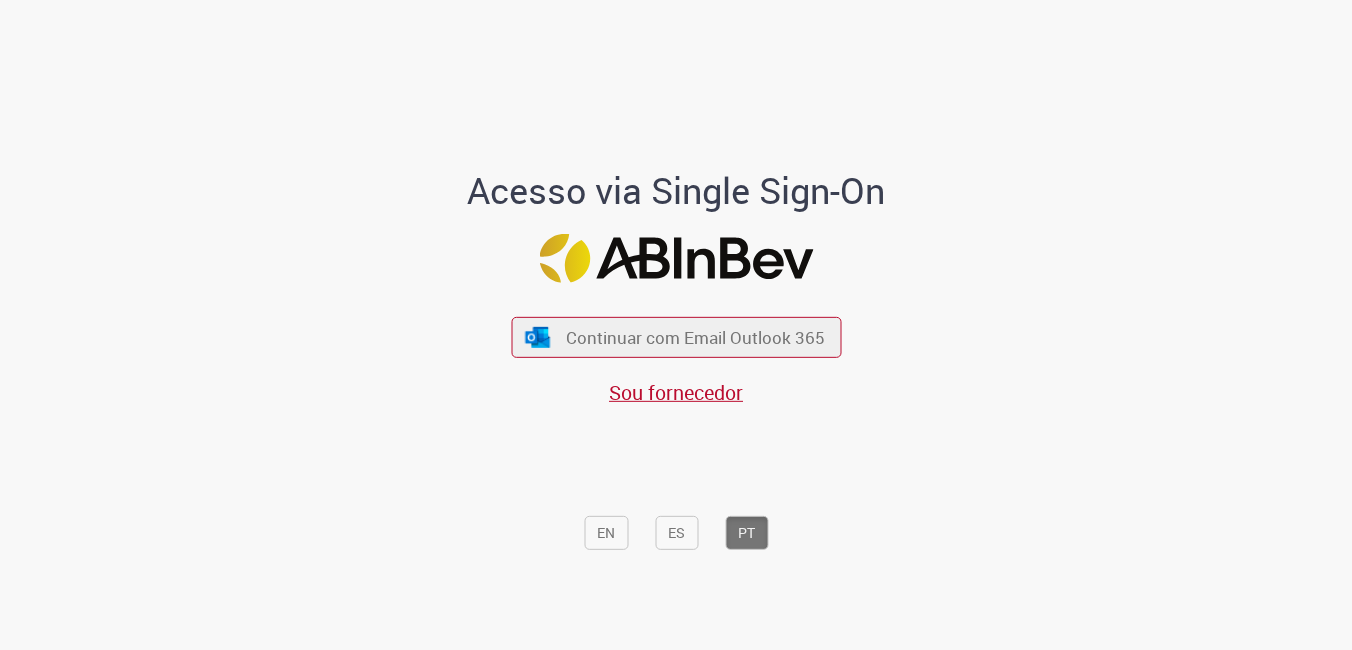 scroll, scrollTop: 0, scrollLeft: 0, axis: both 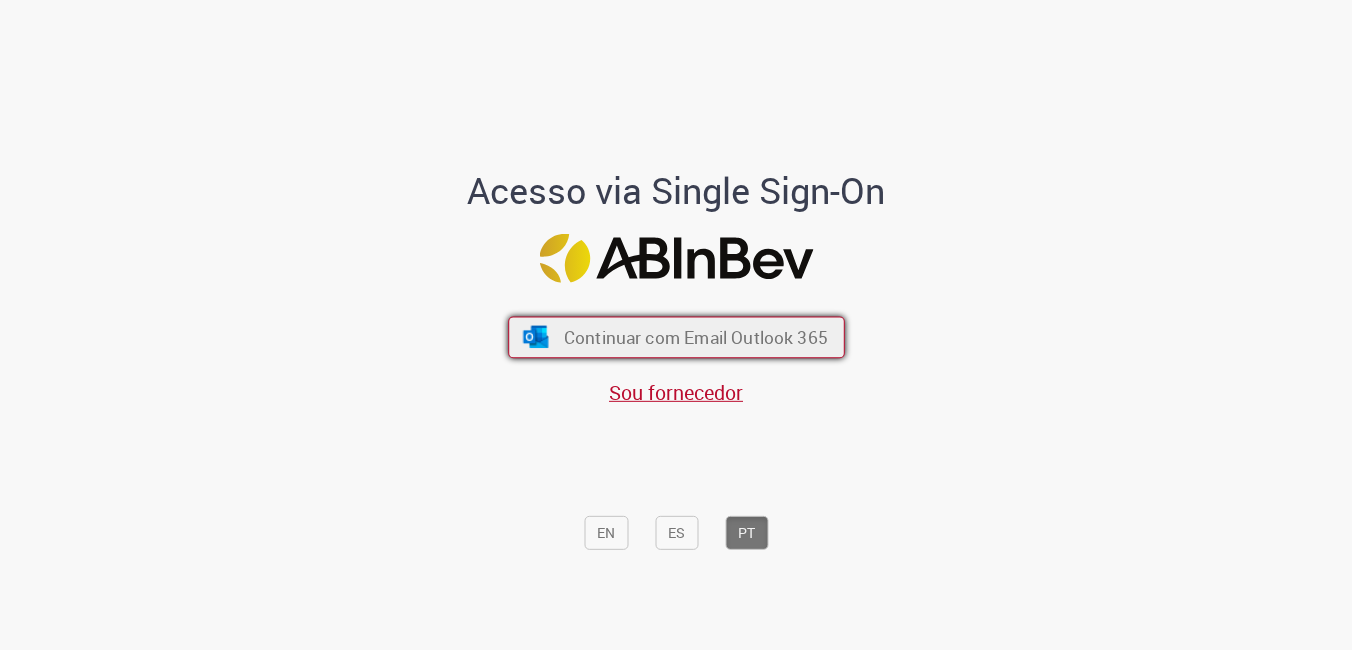 click on "Continuar com Email Outlook 365" at bounding box center [695, 337] 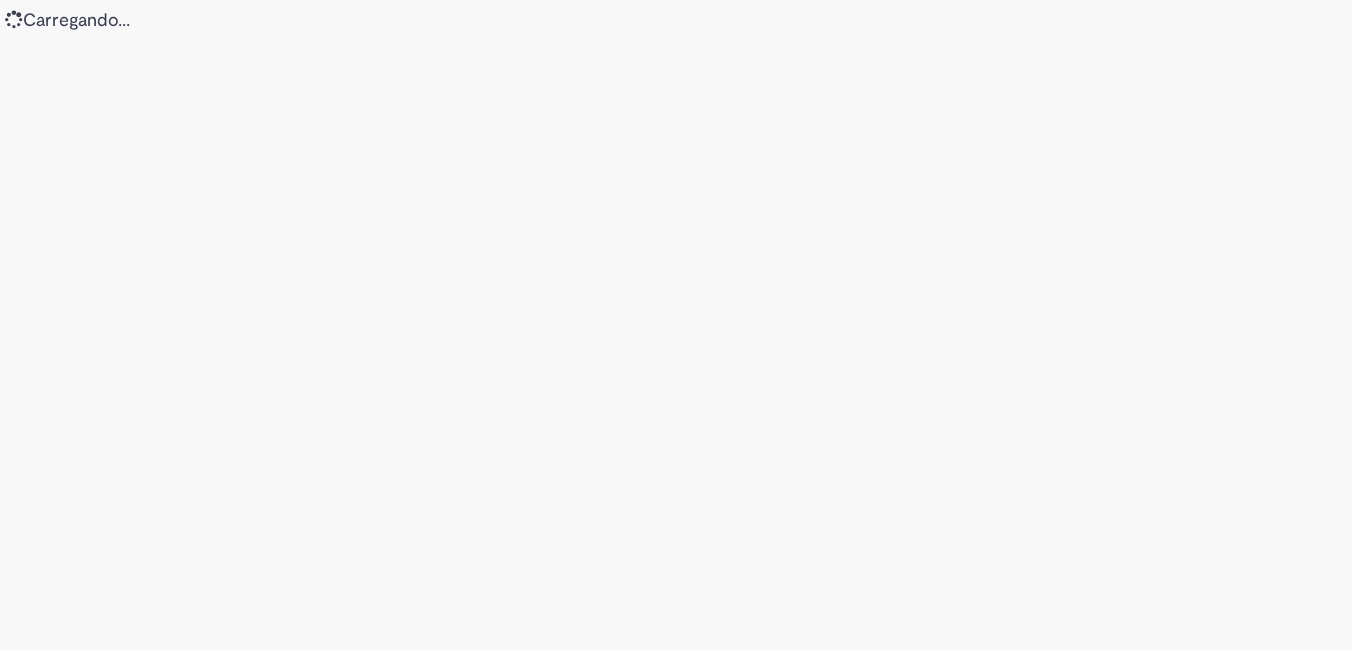 scroll, scrollTop: 0, scrollLeft: 0, axis: both 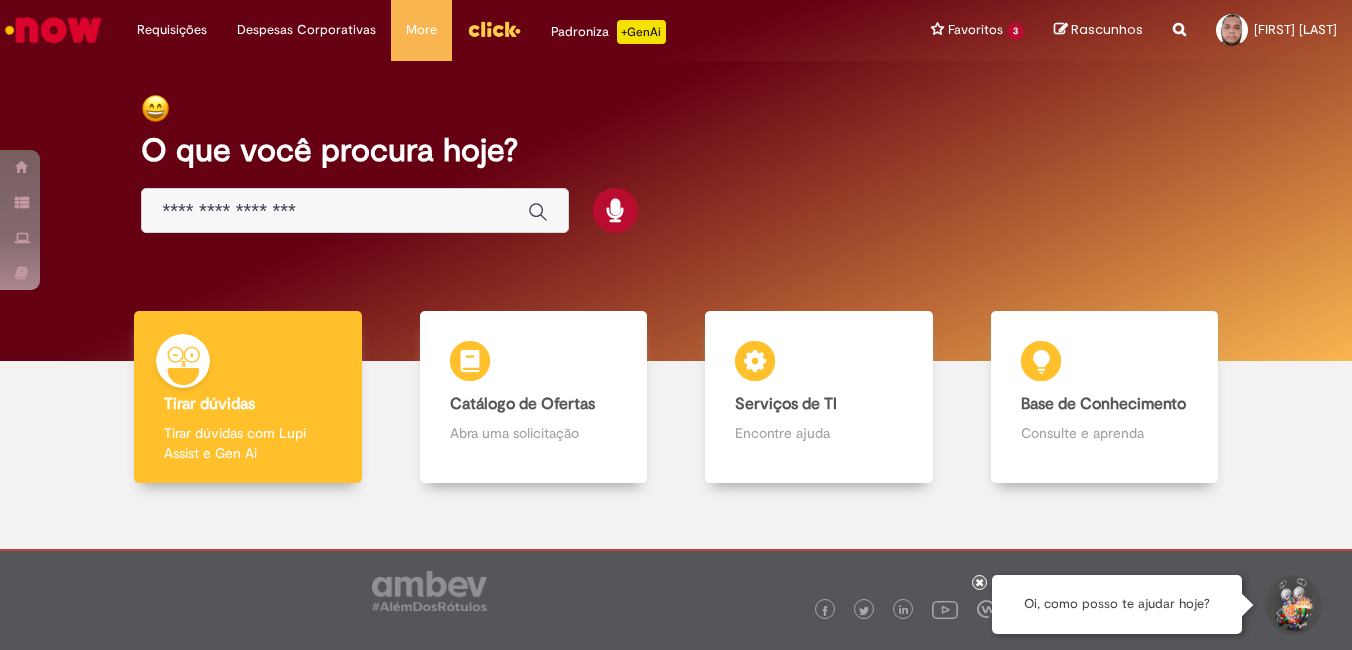 click at bounding box center [494, 29] 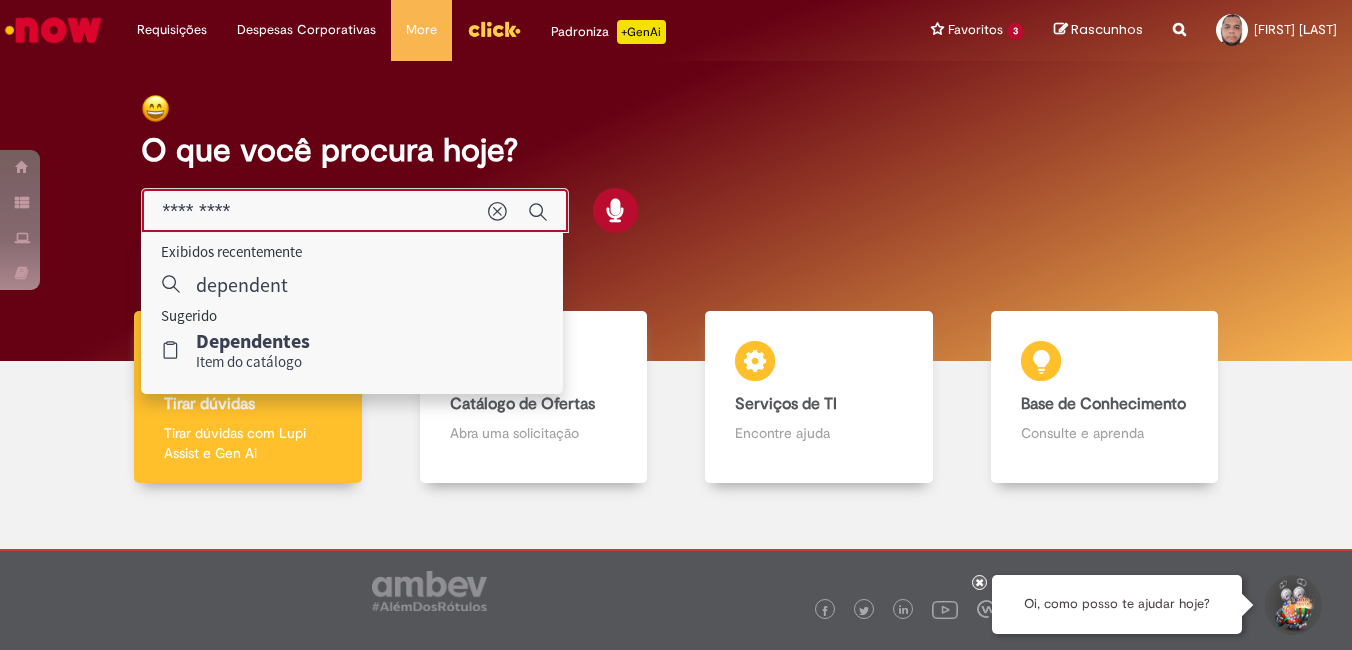 type on "**********" 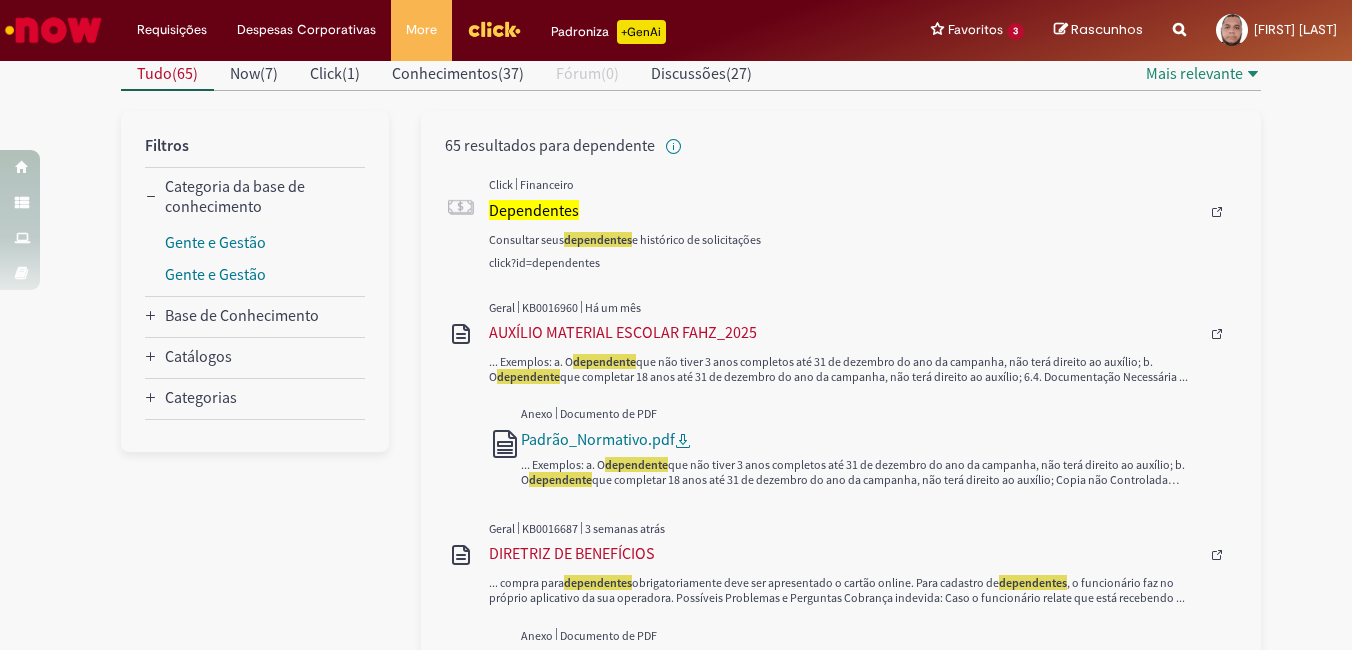 scroll, scrollTop: 0, scrollLeft: 0, axis: both 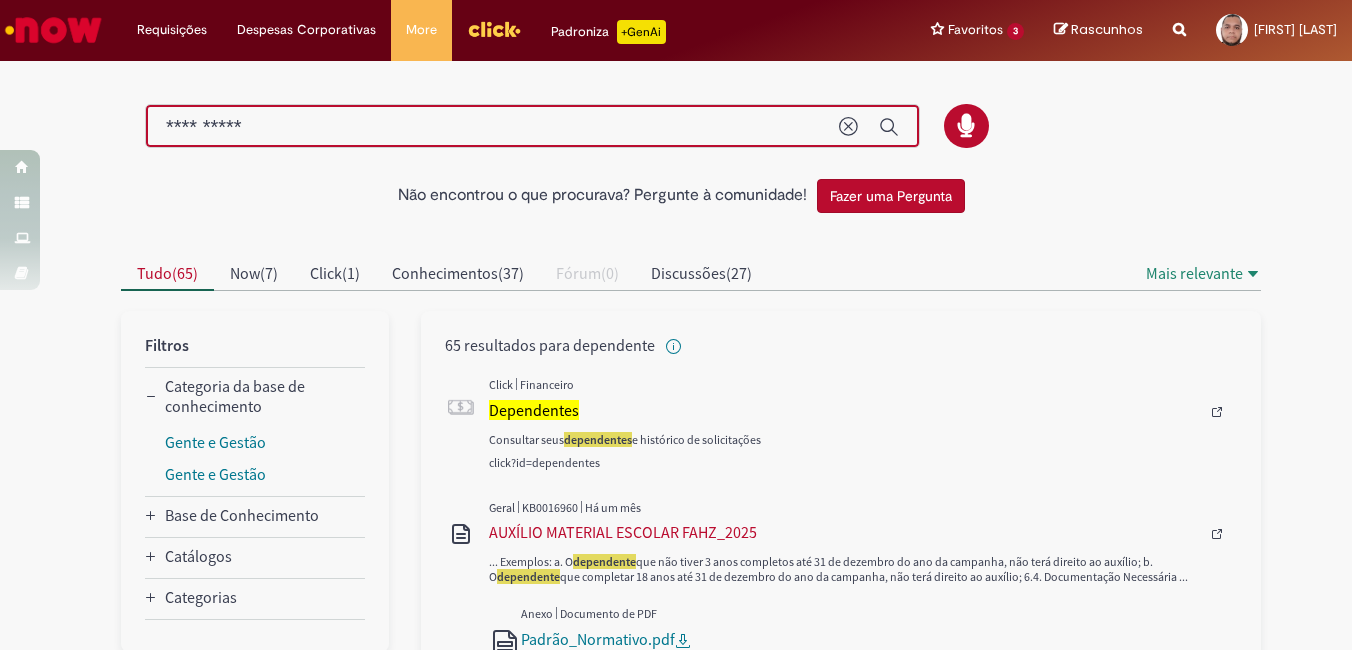 drag, startPoint x: 272, startPoint y: 127, endPoint x: 120, endPoint y: 154, distance: 154.37941 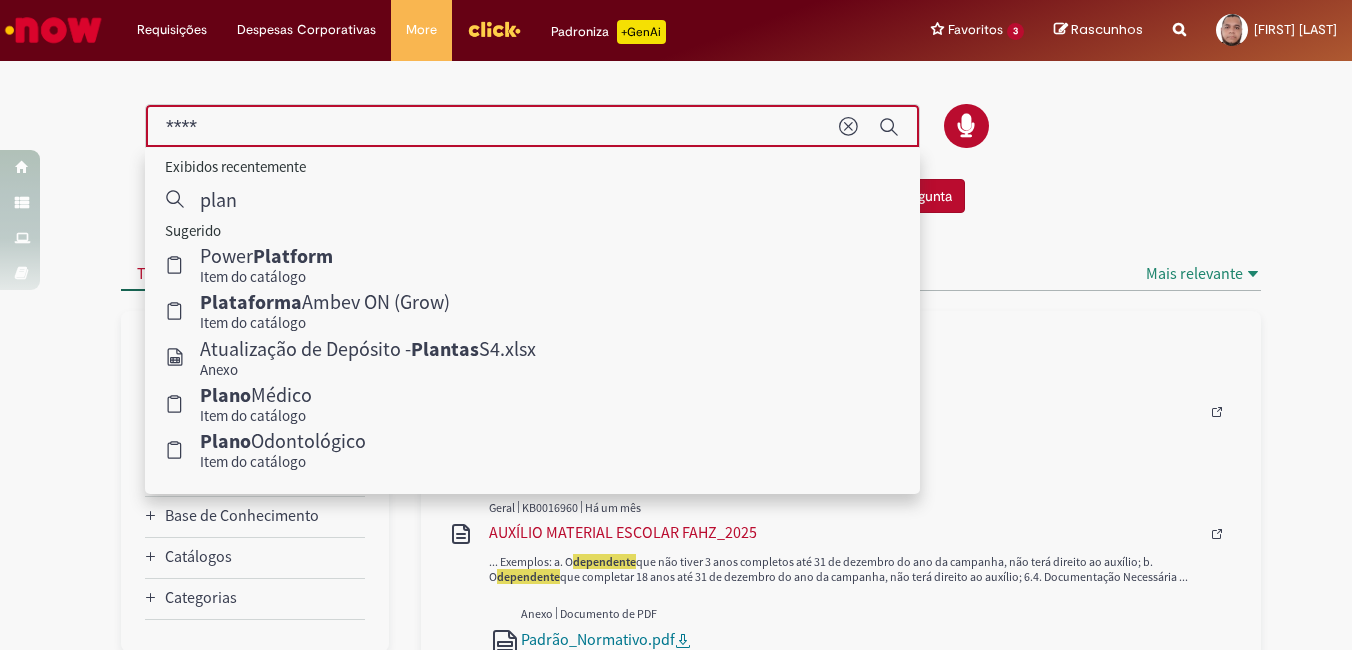 type on "*****" 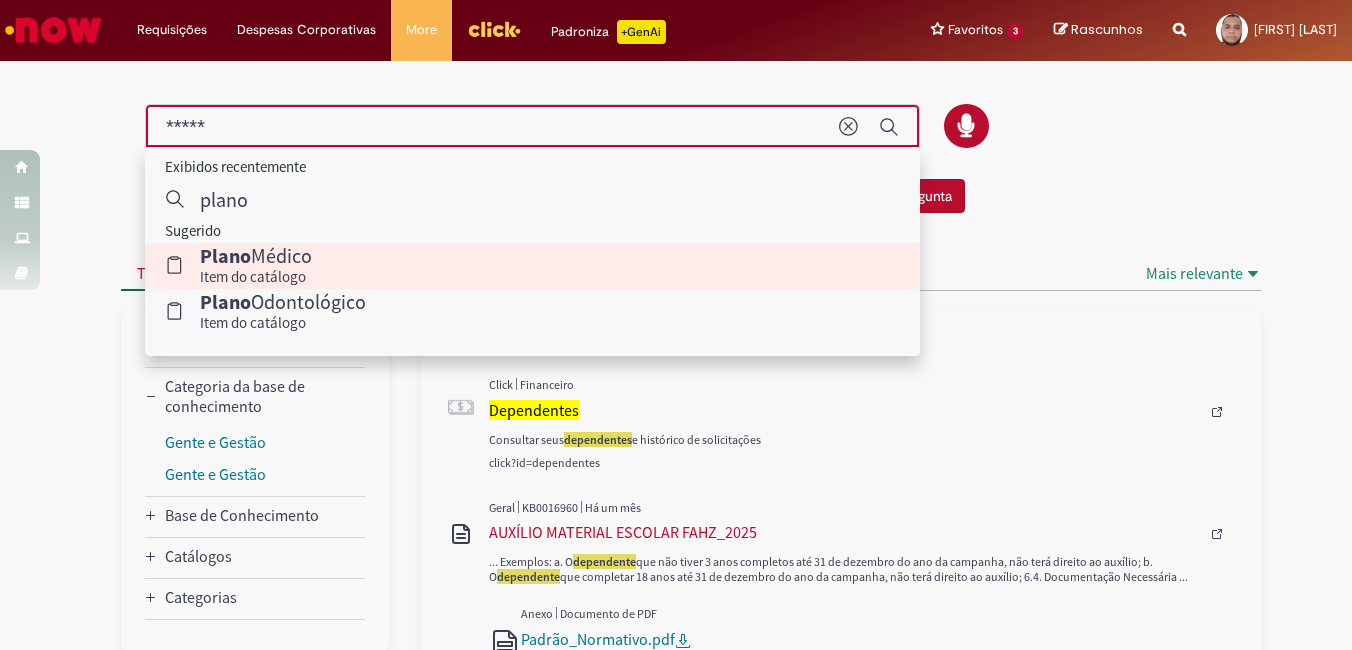 type 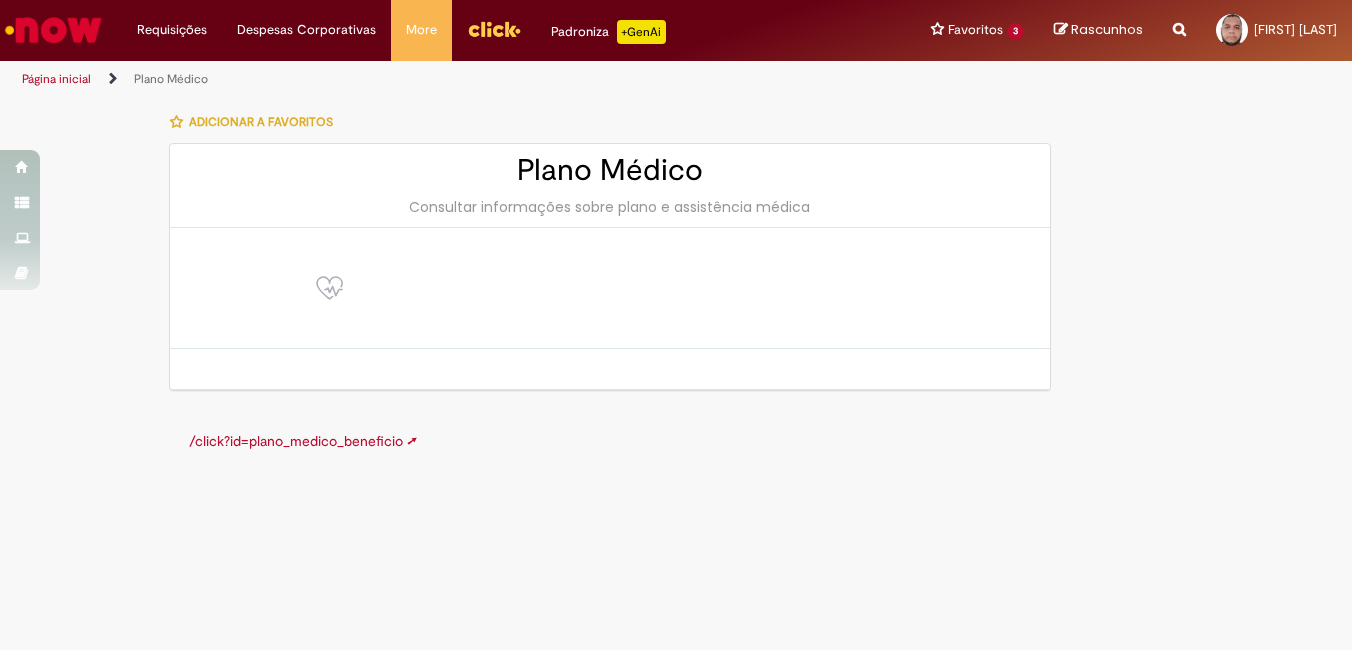 click on "/click?id=plano_medico_beneficio ➚" at bounding box center [303, 441] 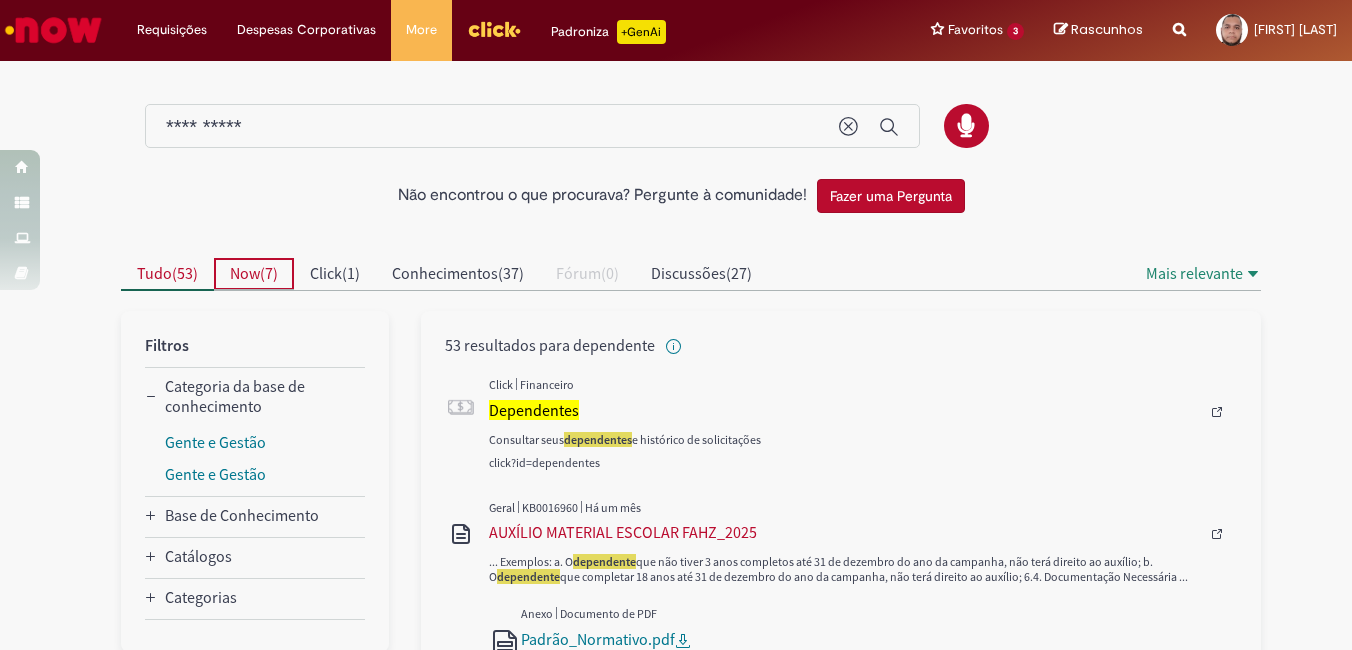 click on "Now  ( 7 )" at bounding box center [254, 274] 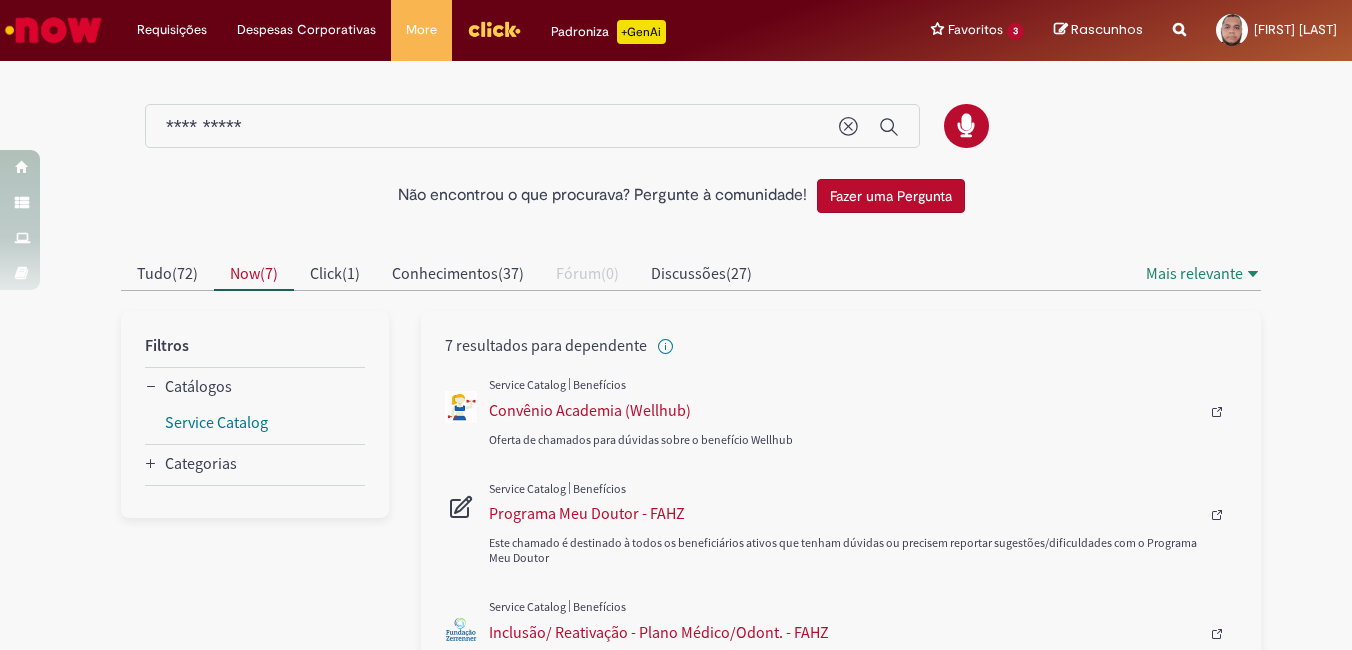 click on "**********" at bounding box center (492, 127) 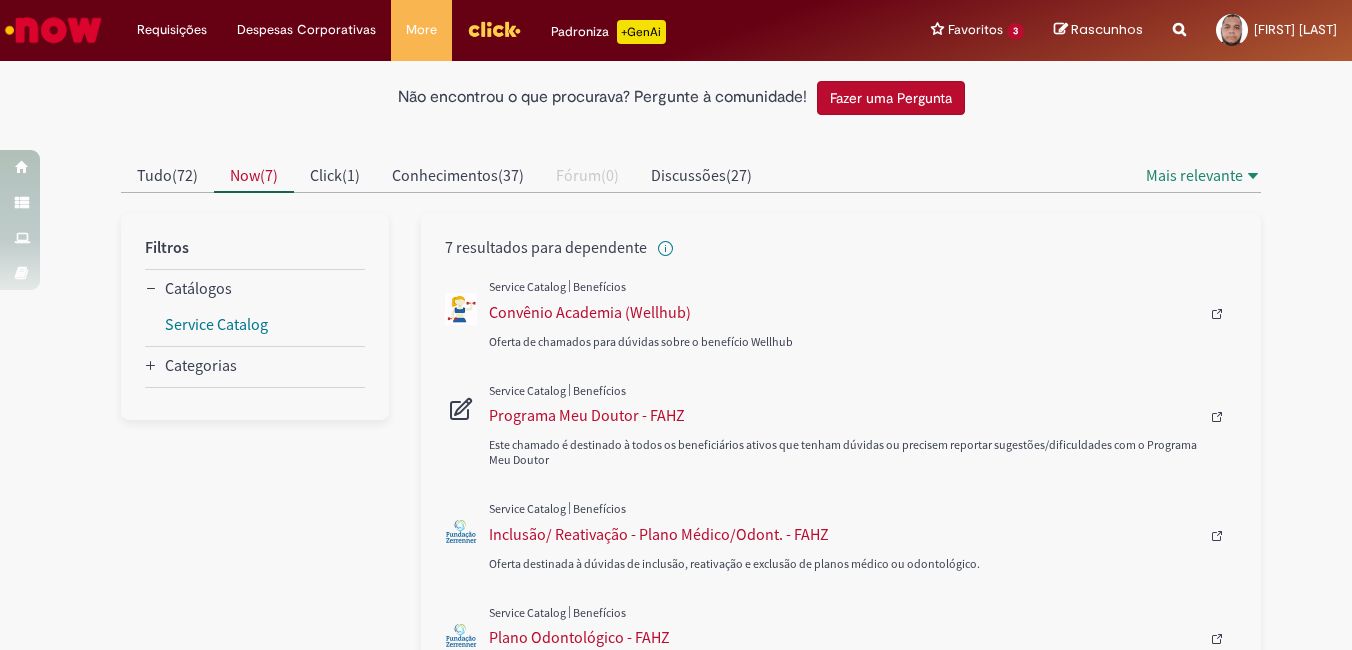 scroll, scrollTop: 0, scrollLeft: 0, axis: both 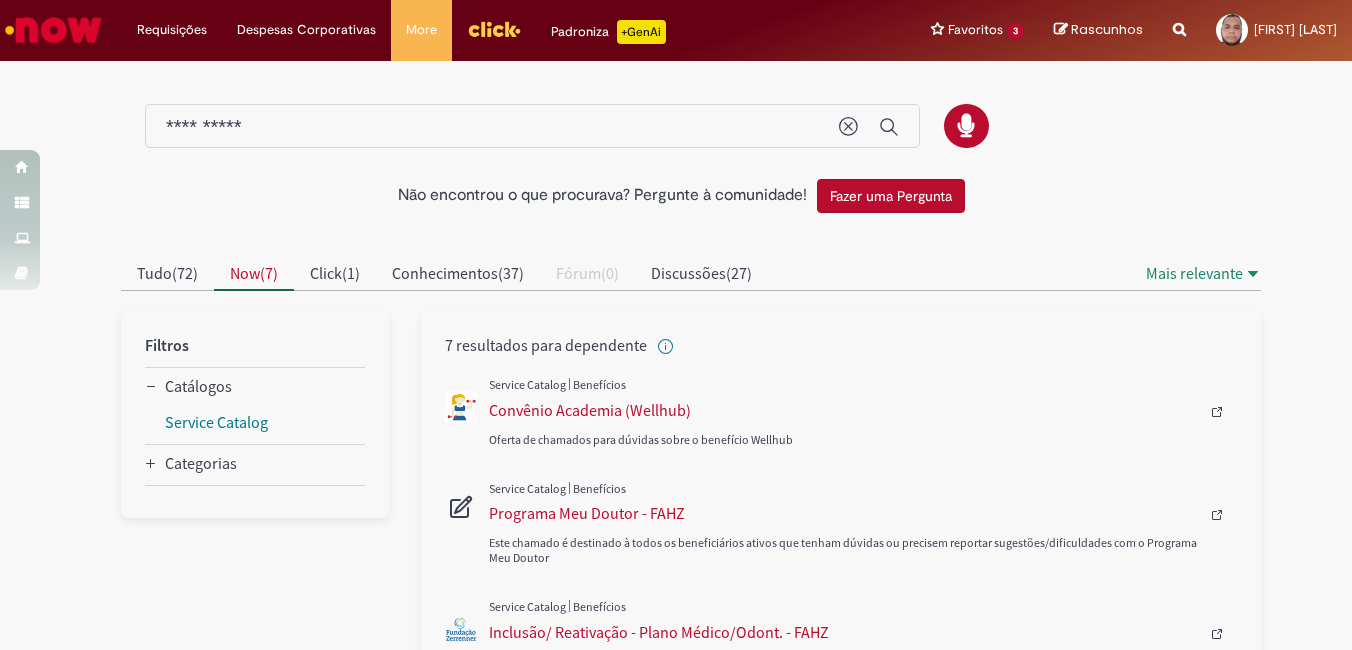 drag, startPoint x: 286, startPoint y: 128, endPoint x: 163, endPoint y: 149, distance: 124.77981 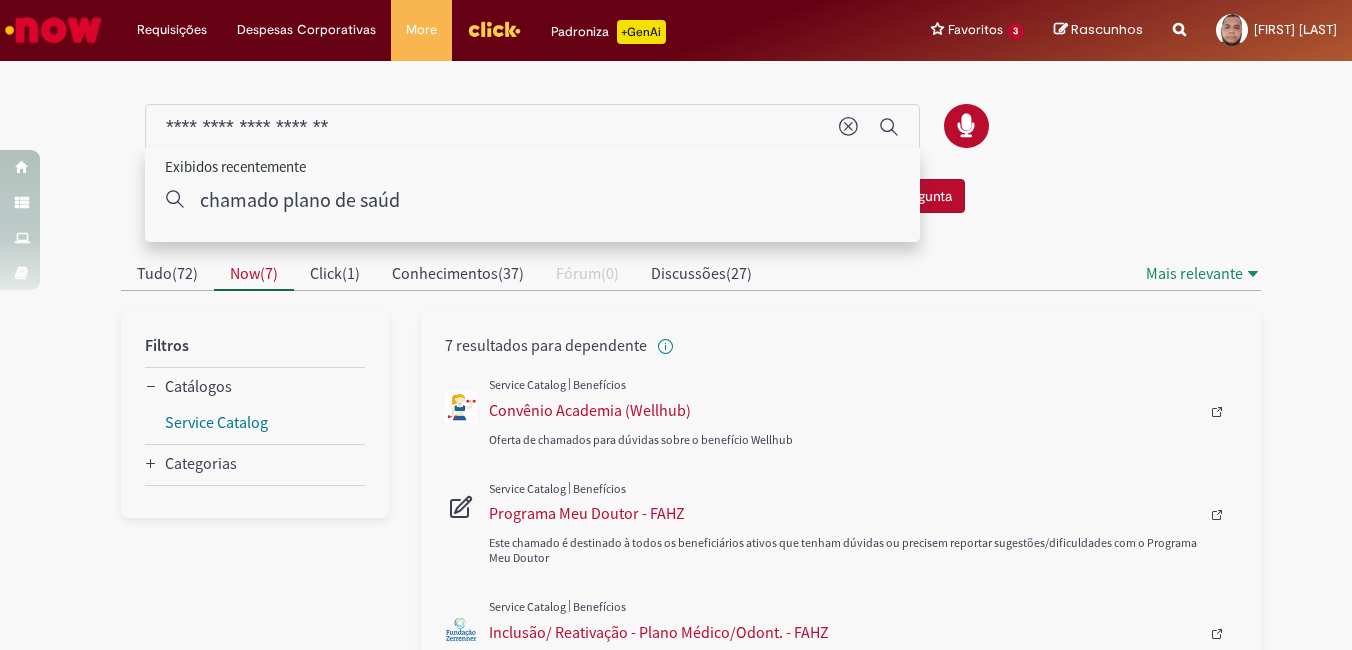 type on "**********" 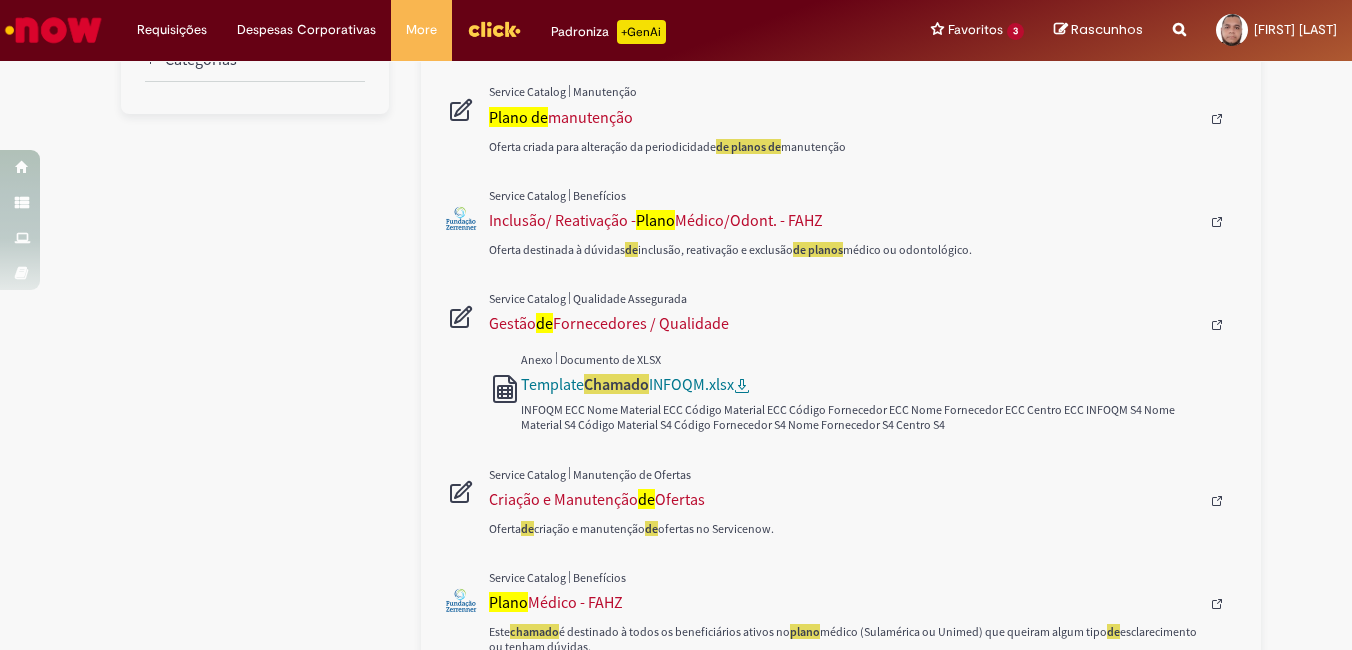 scroll, scrollTop: 700, scrollLeft: 0, axis: vertical 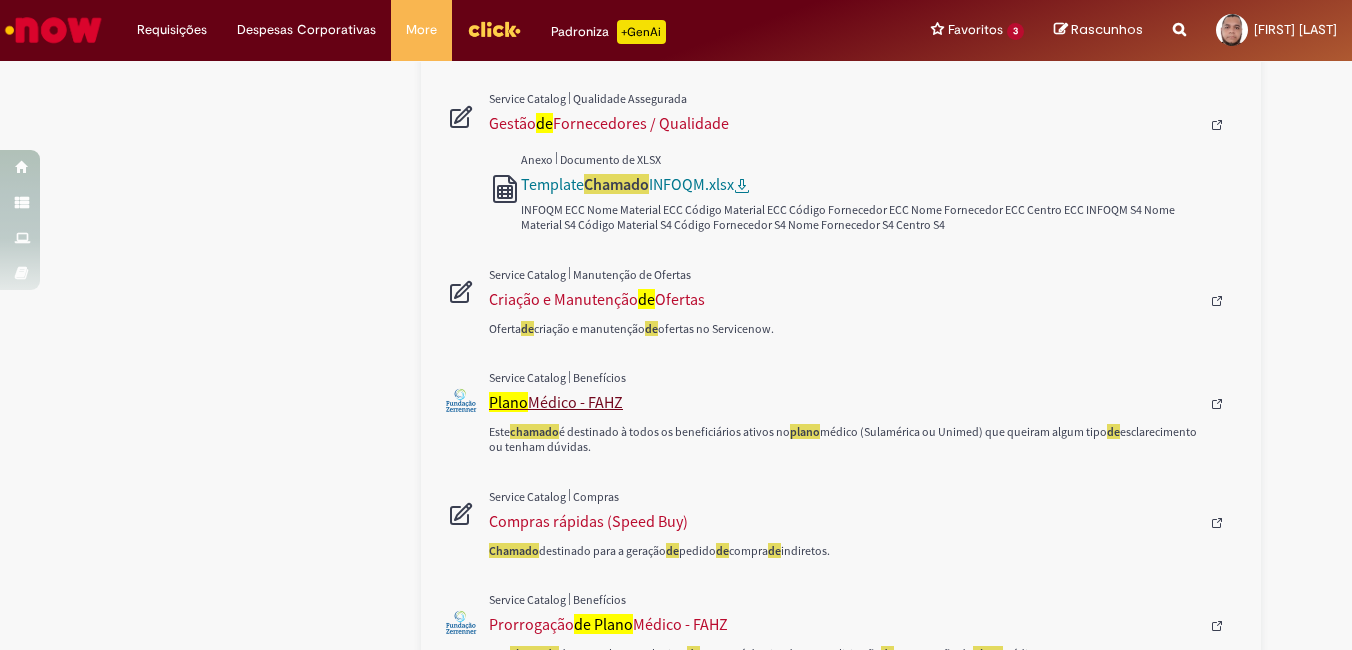 click on "Plano" at bounding box center (508, 402) 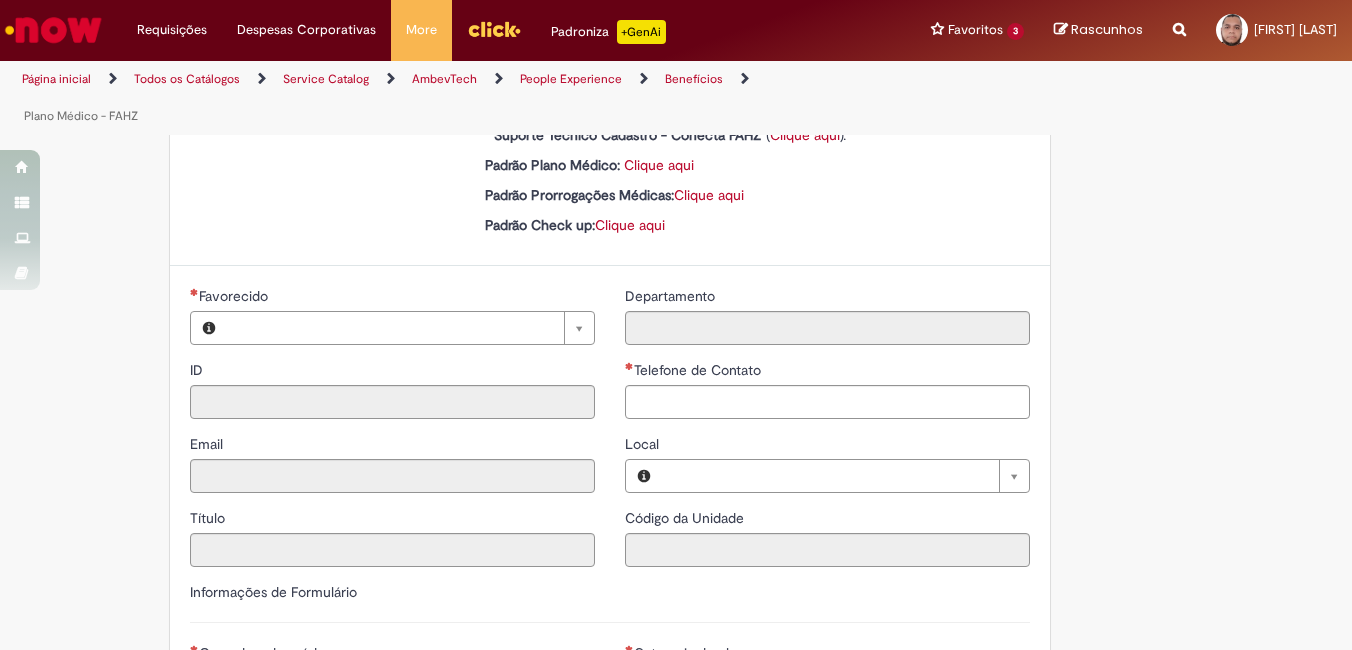 type on "********" 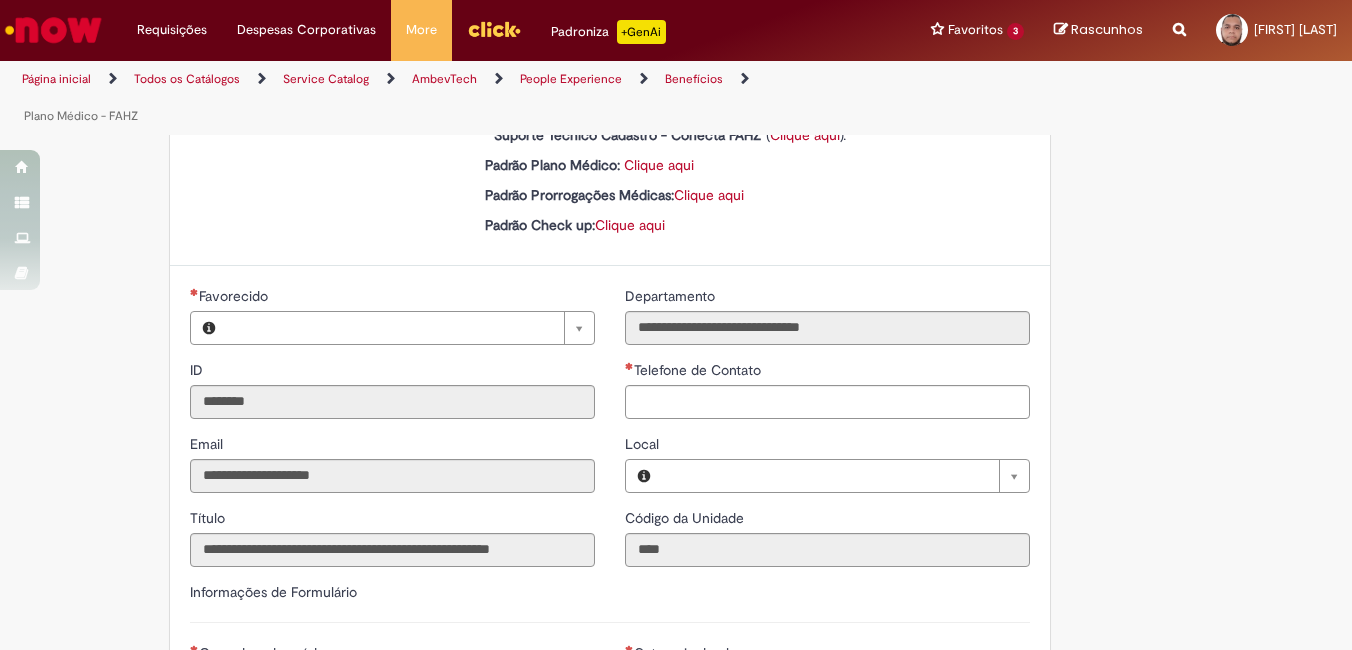 scroll, scrollTop: 0, scrollLeft: 0, axis: both 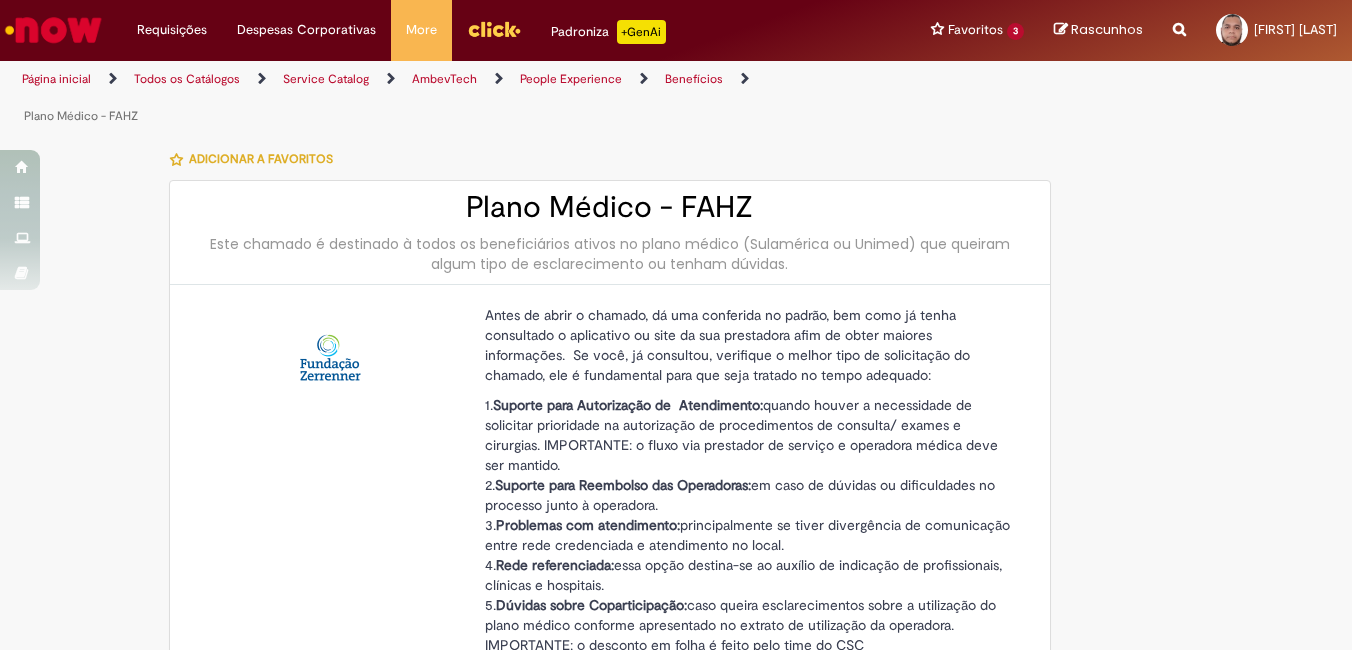 type on "**********" 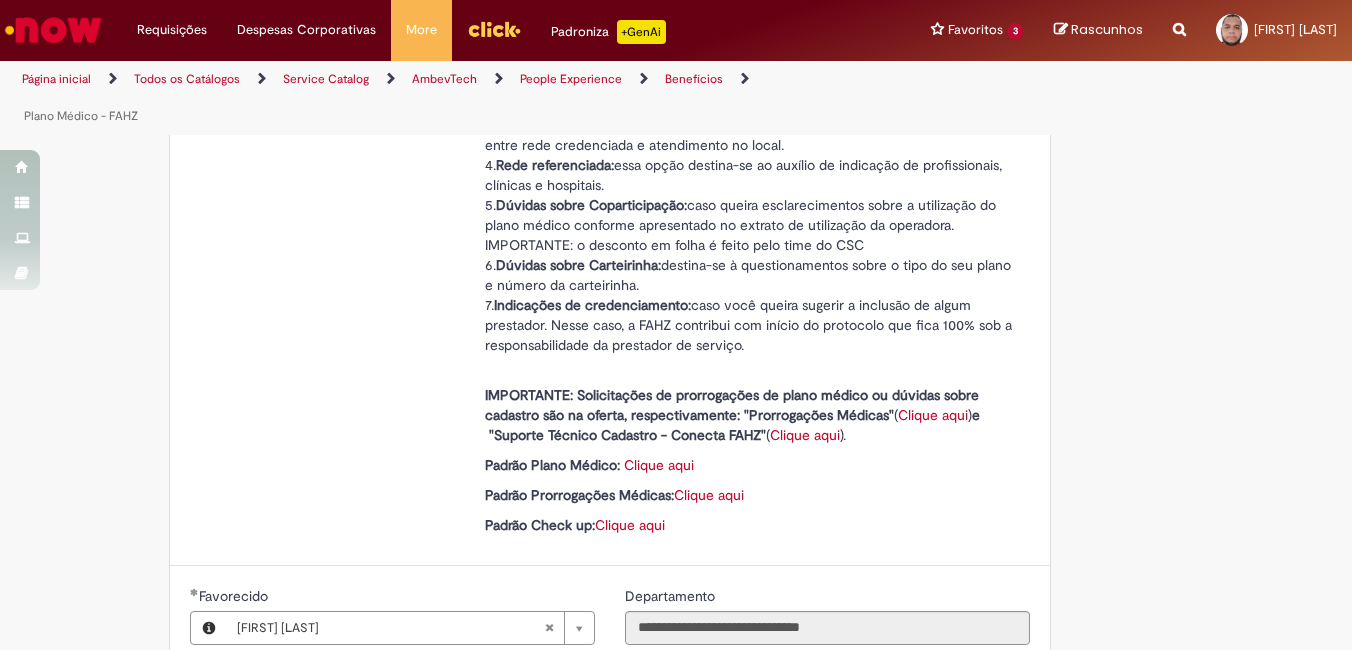 scroll, scrollTop: 600, scrollLeft: 0, axis: vertical 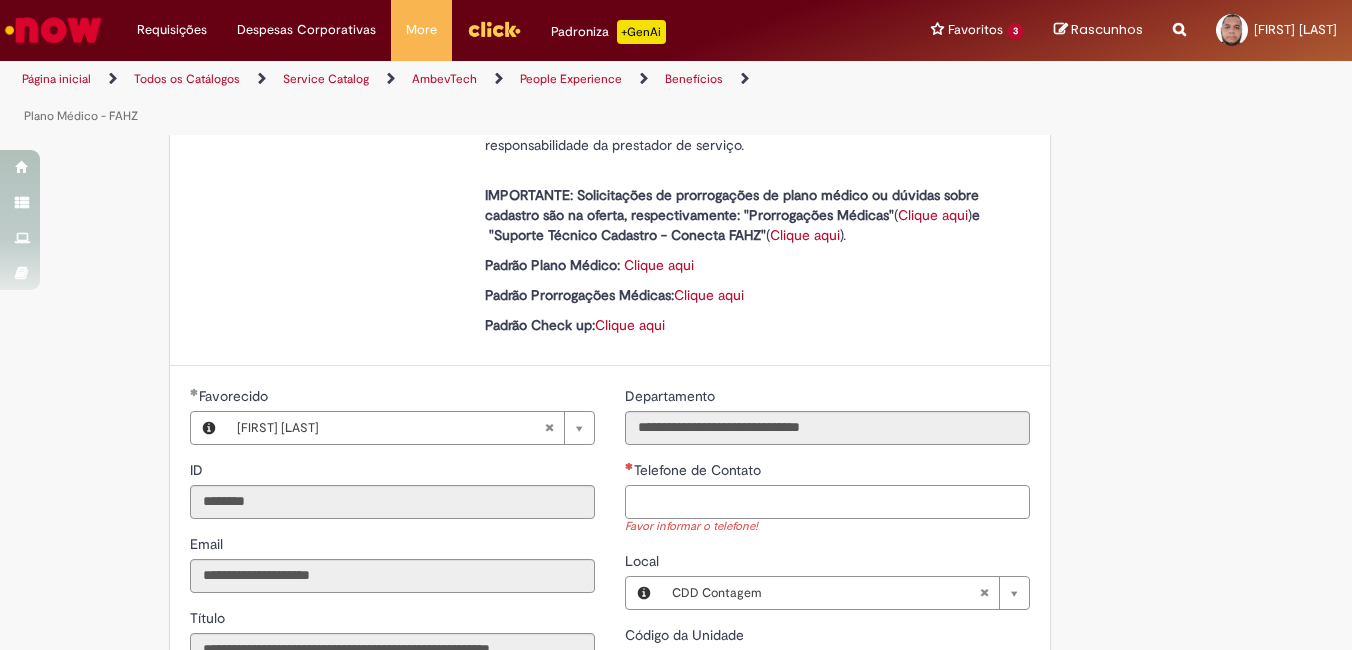 click on "Telefone de Contato" at bounding box center (827, 502) 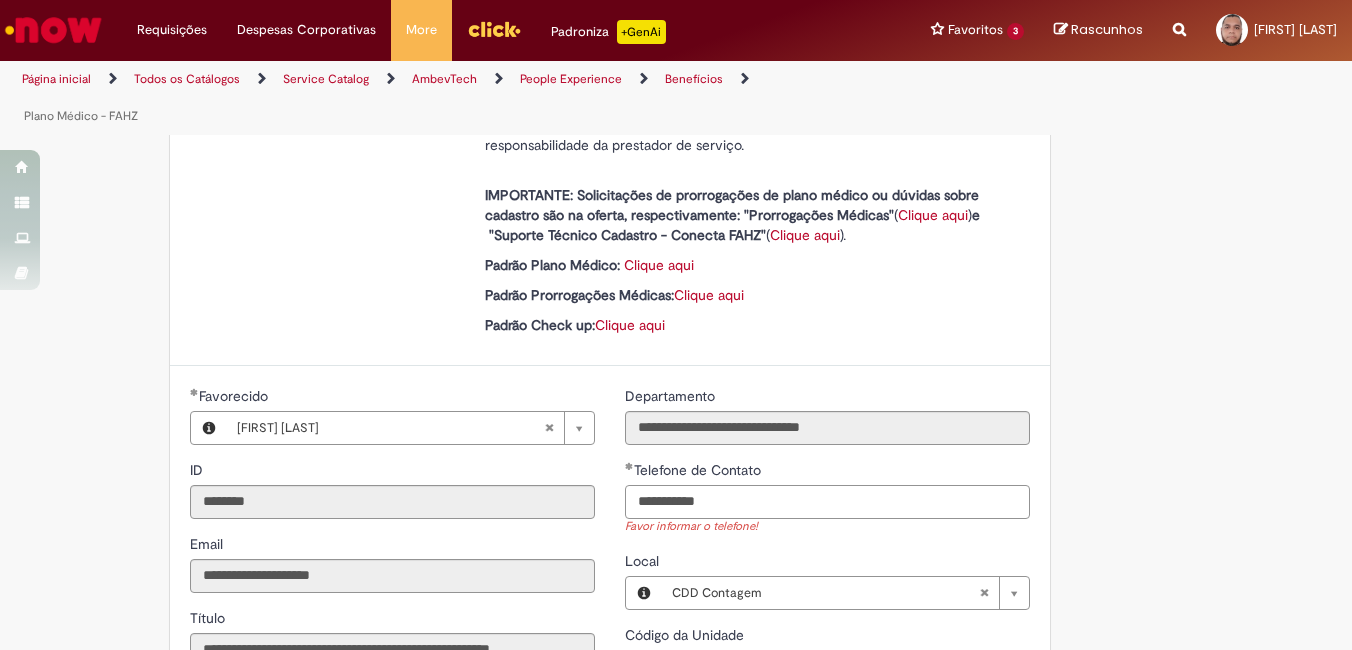 click on "**********" at bounding box center [827, 502] 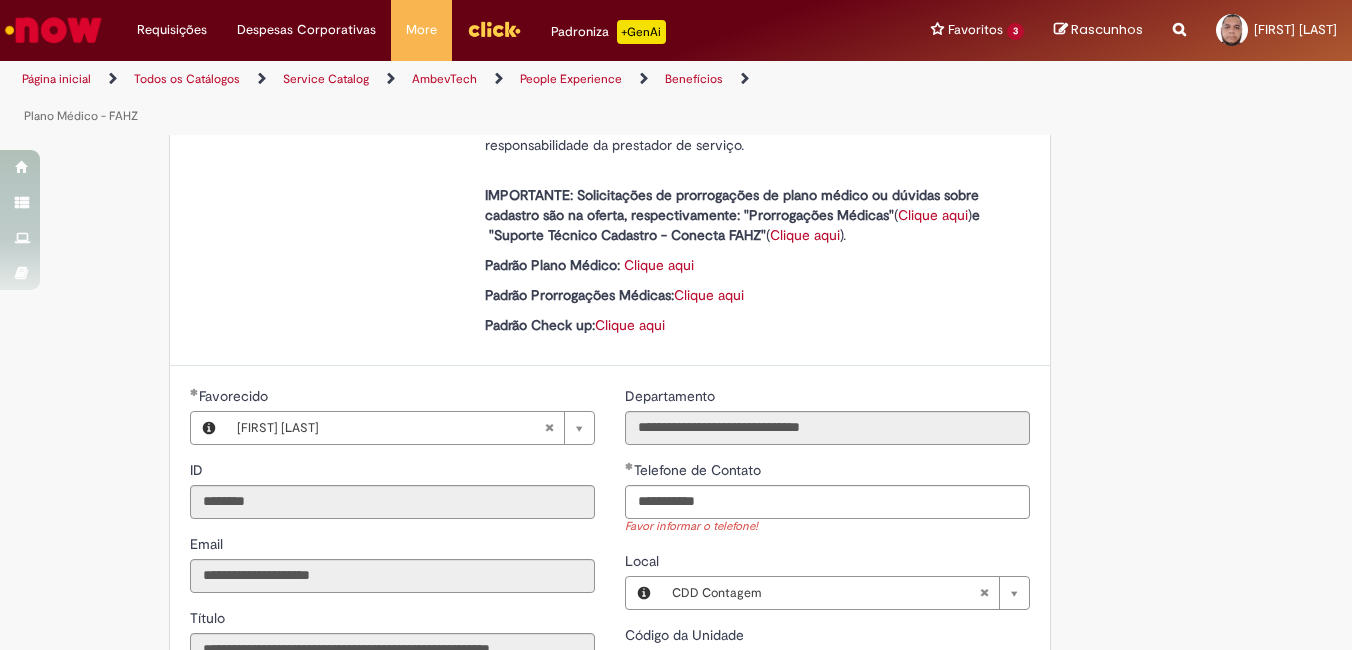 type on "**********" 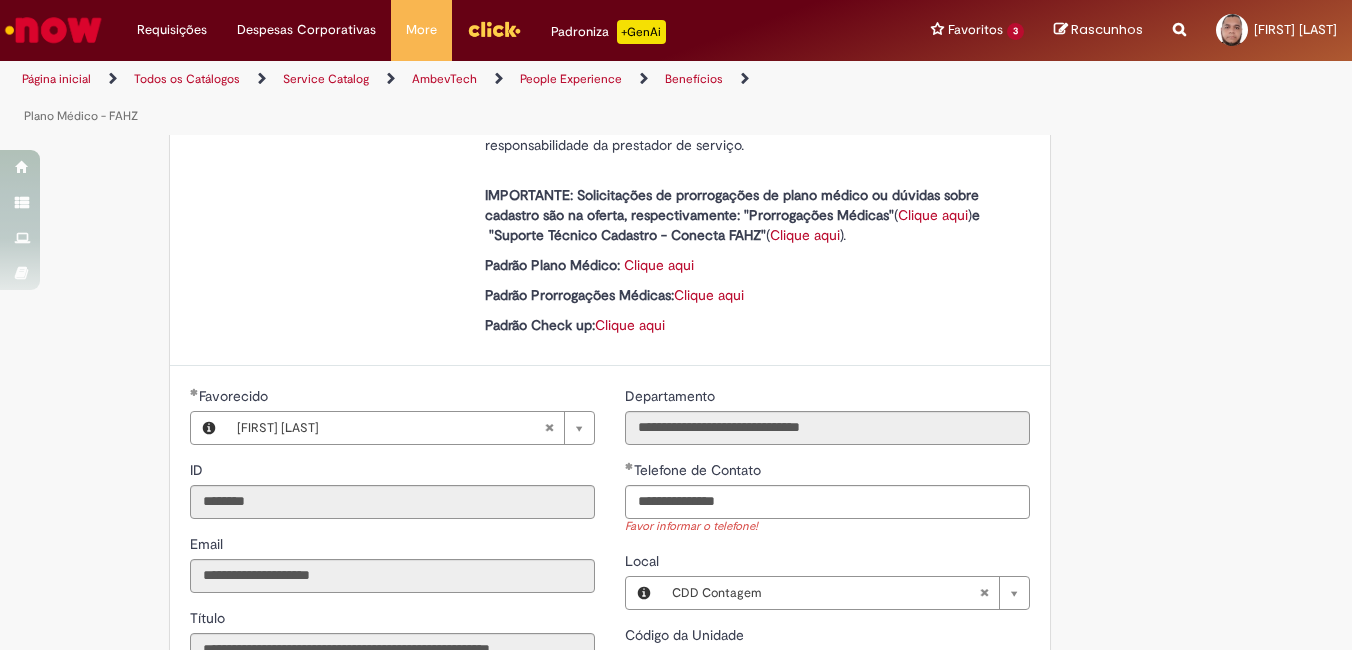 click on "**********" at bounding box center (827, 542) 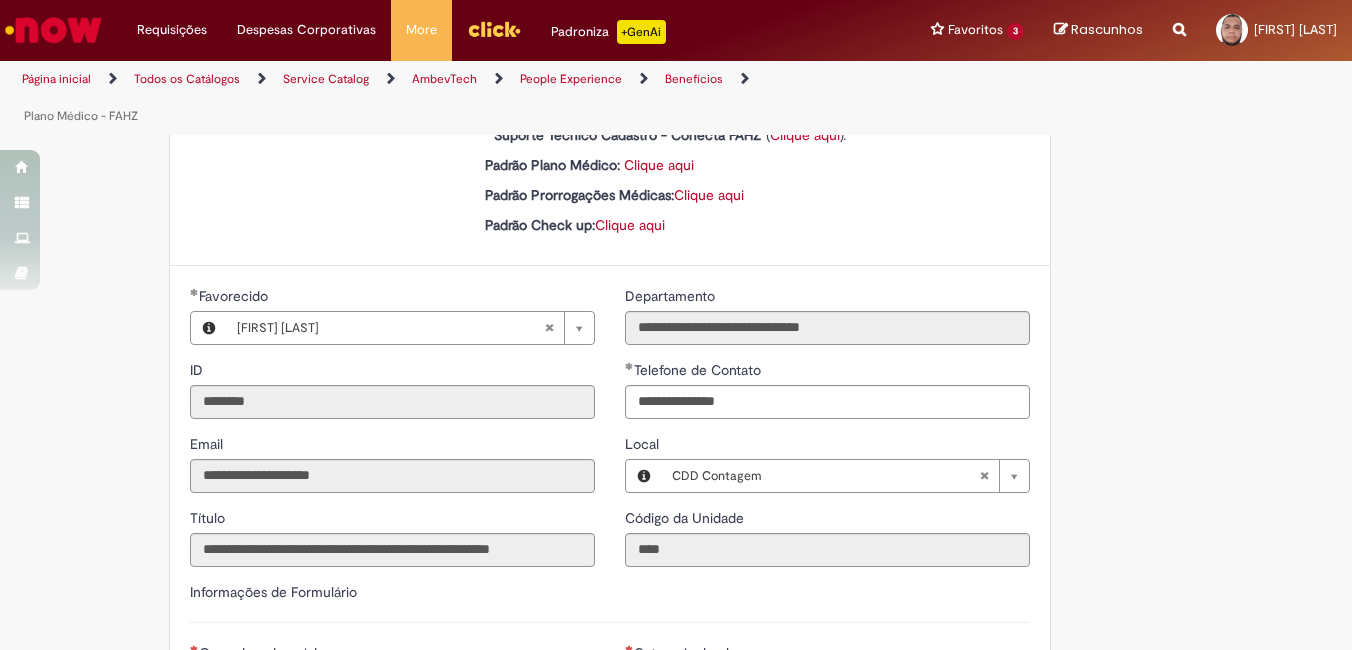 scroll, scrollTop: 800, scrollLeft: 0, axis: vertical 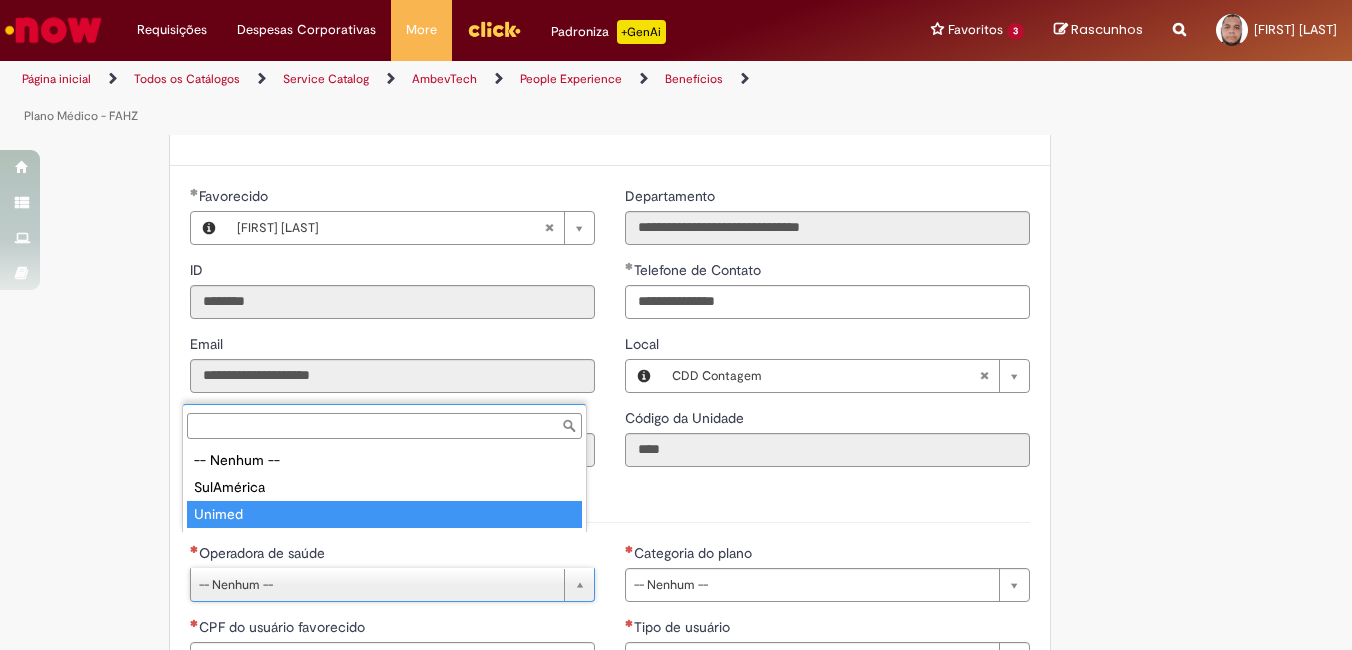 type on "******" 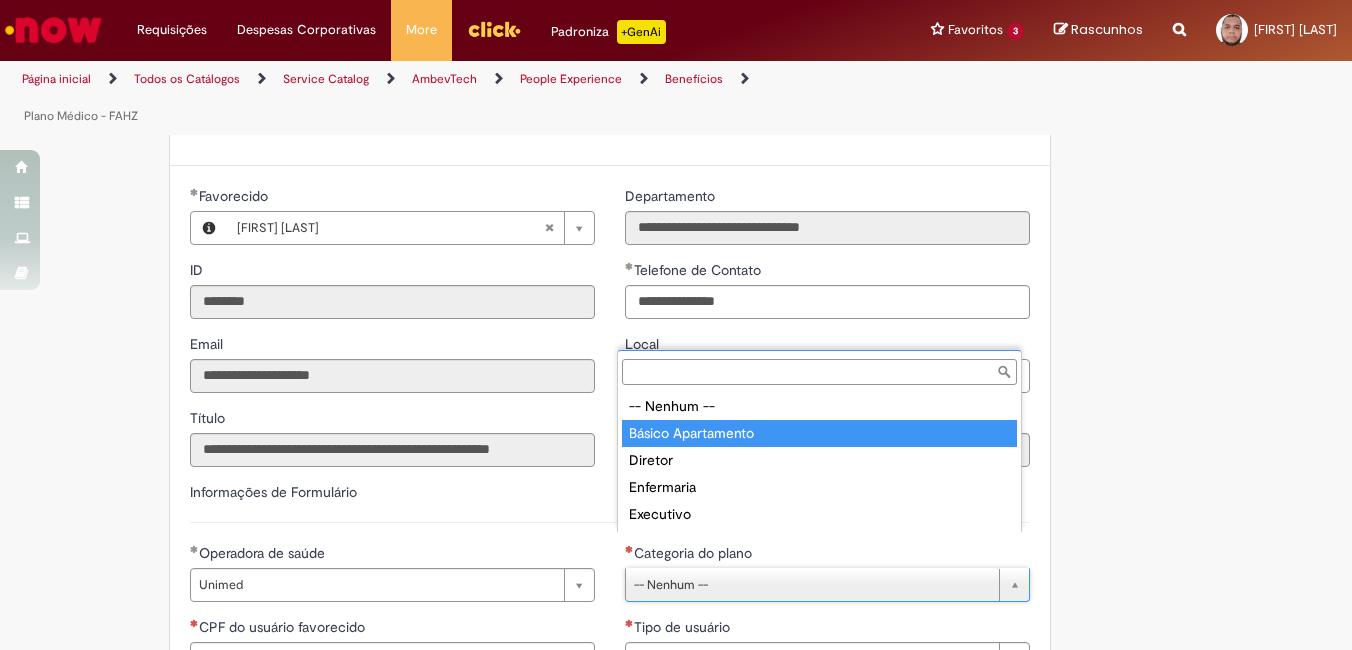 type on "**********" 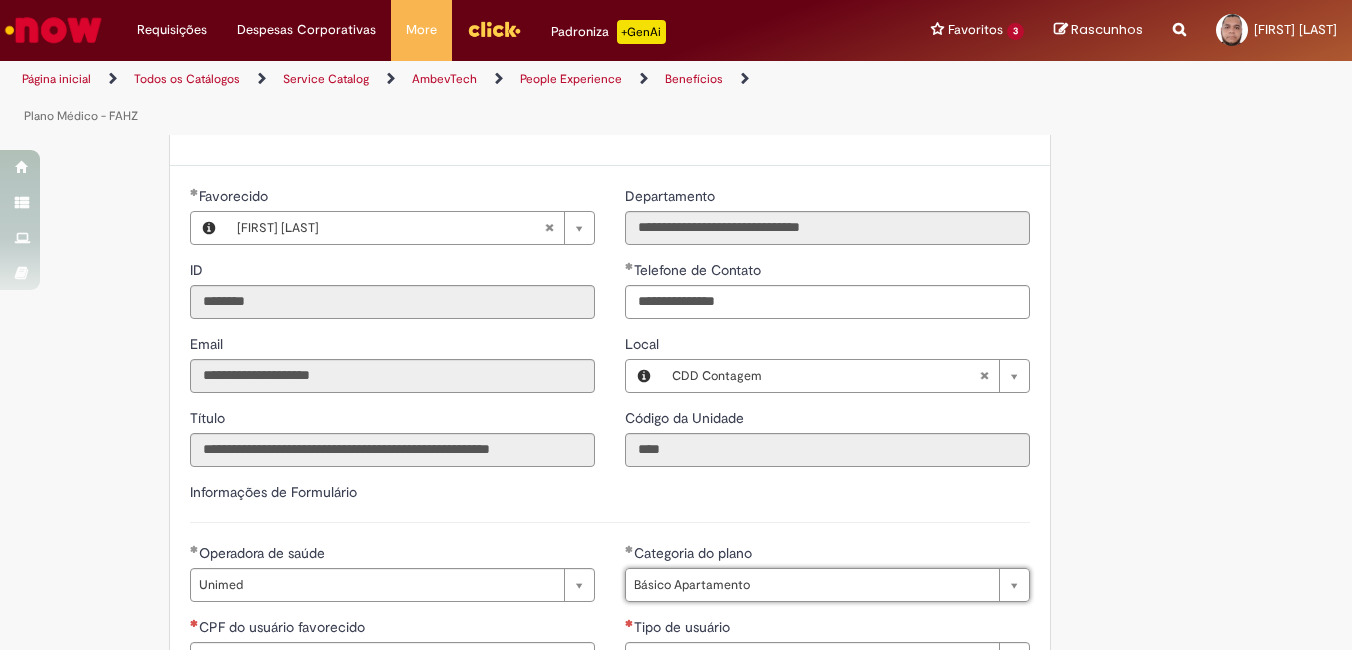 click on "CPF do usuário favorecido" at bounding box center (392, 629) 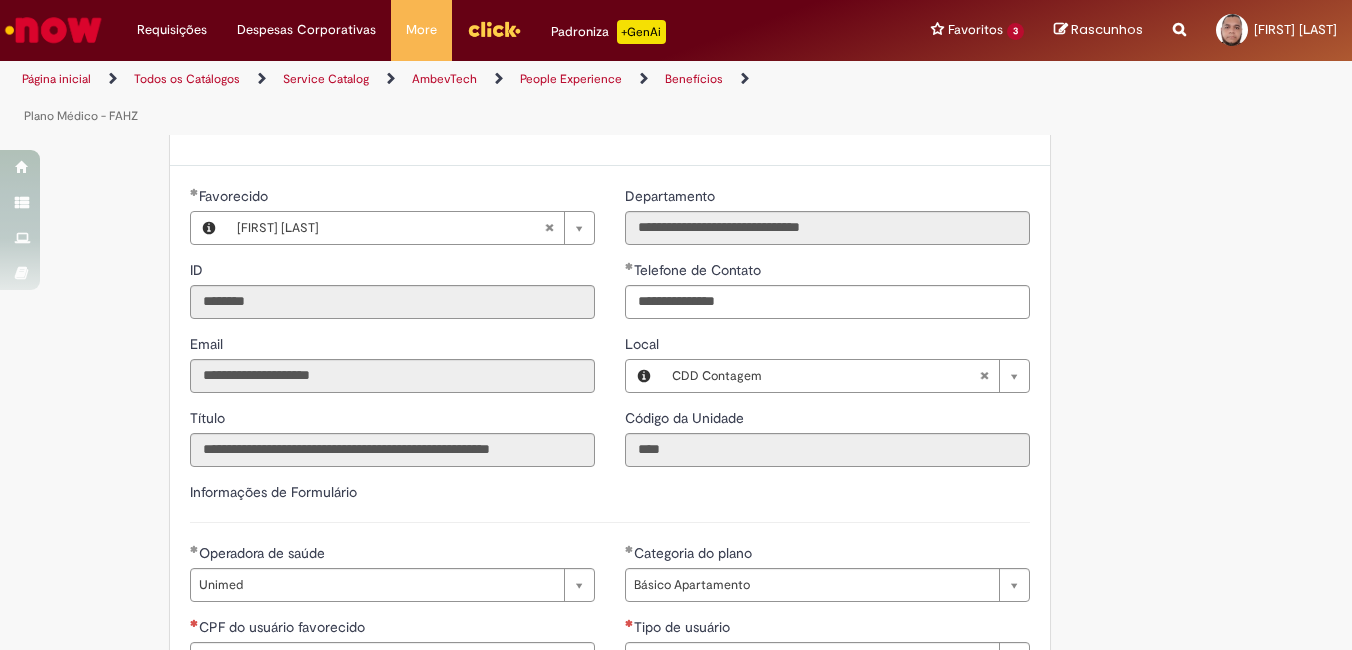 scroll, scrollTop: 900, scrollLeft: 0, axis: vertical 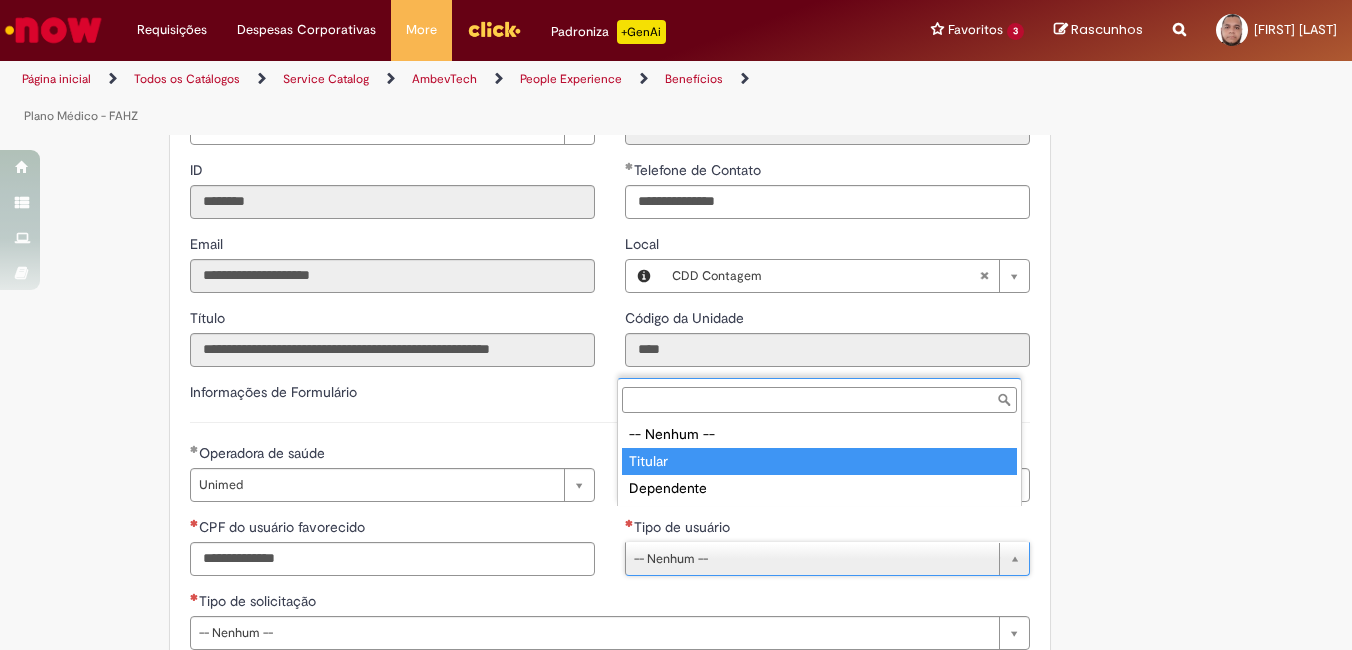 type on "*******" 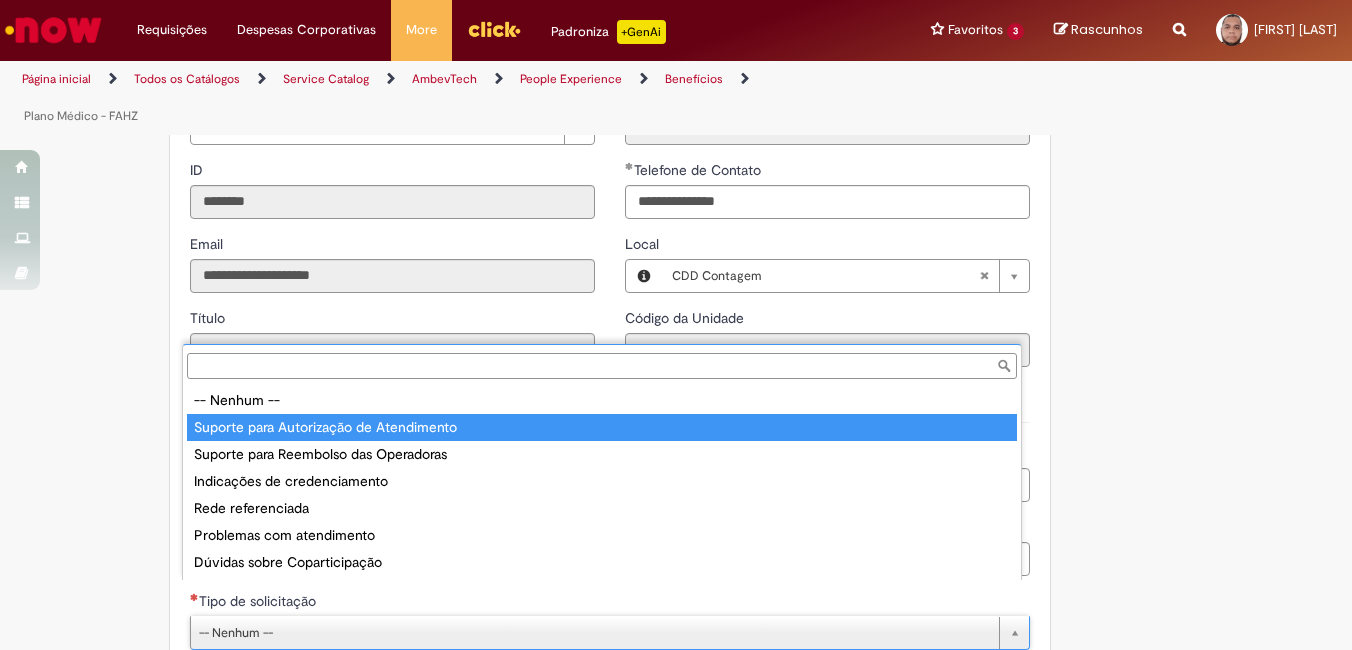 type on "**********" 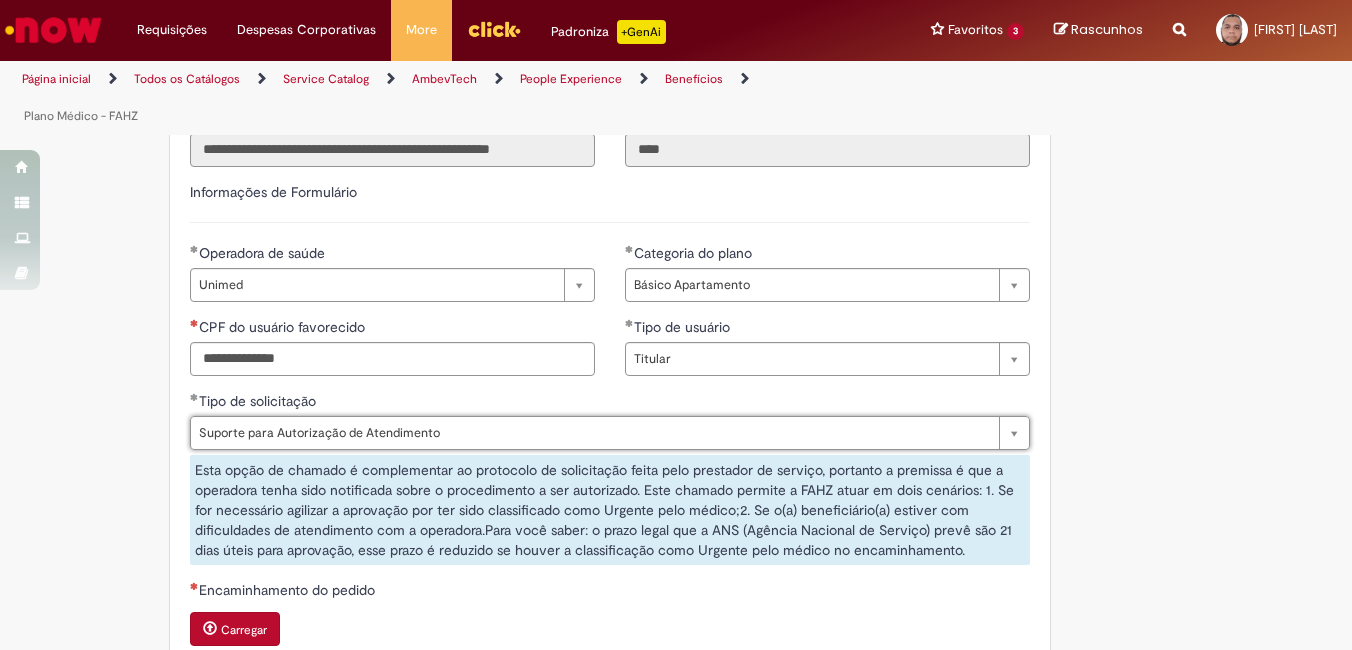 scroll, scrollTop: 1000, scrollLeft: 0, axis: vertical 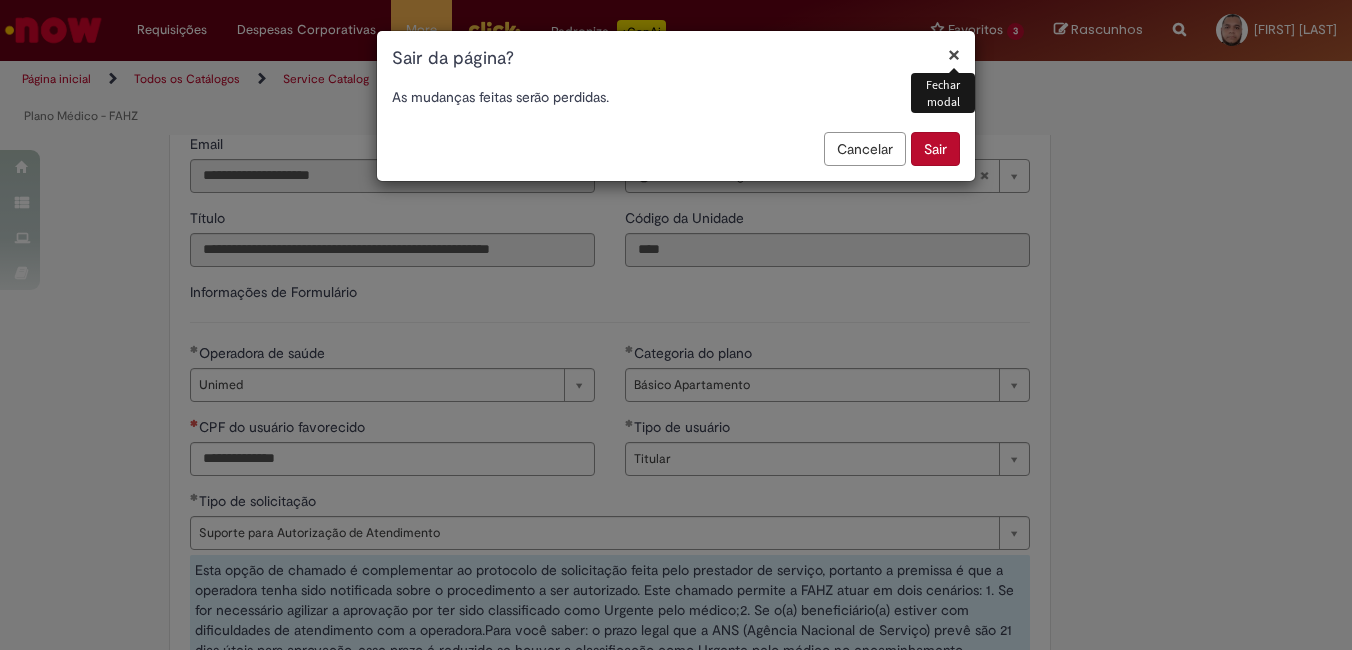 click on "Sair" at bounding box center (935, 149) 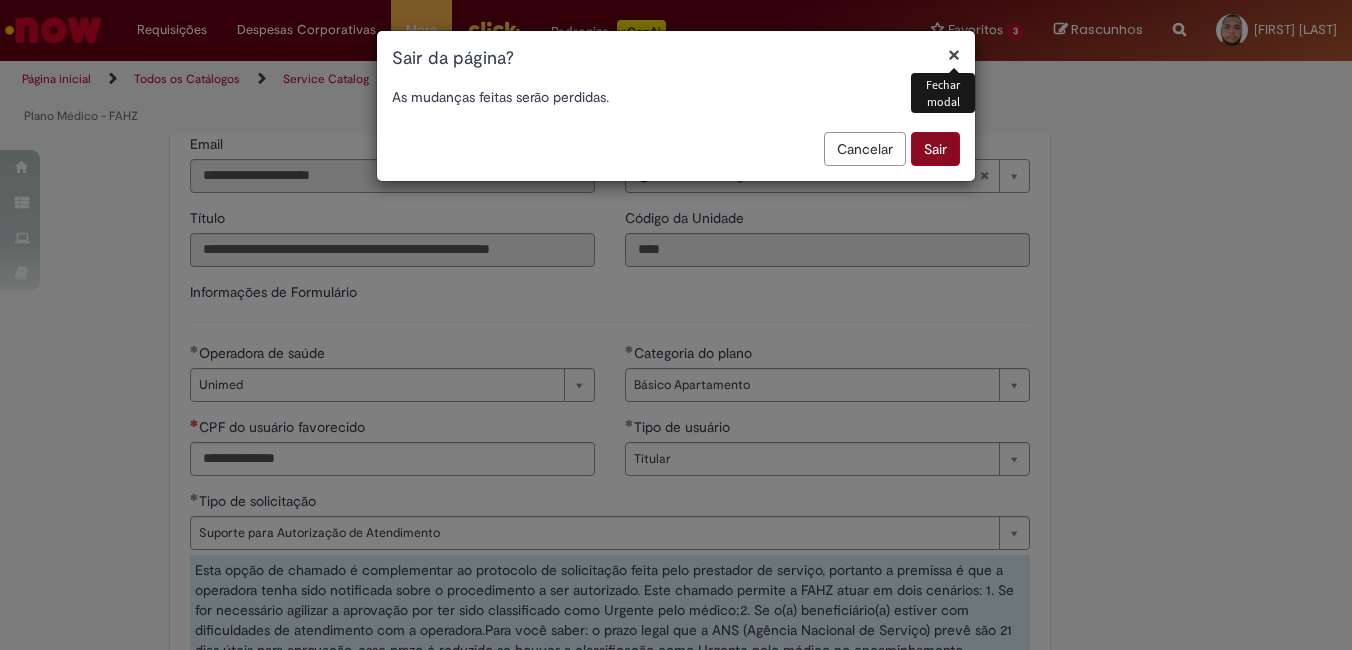 scroll, scrollTop: 0, scrollLeft: 261, axis: horizontal 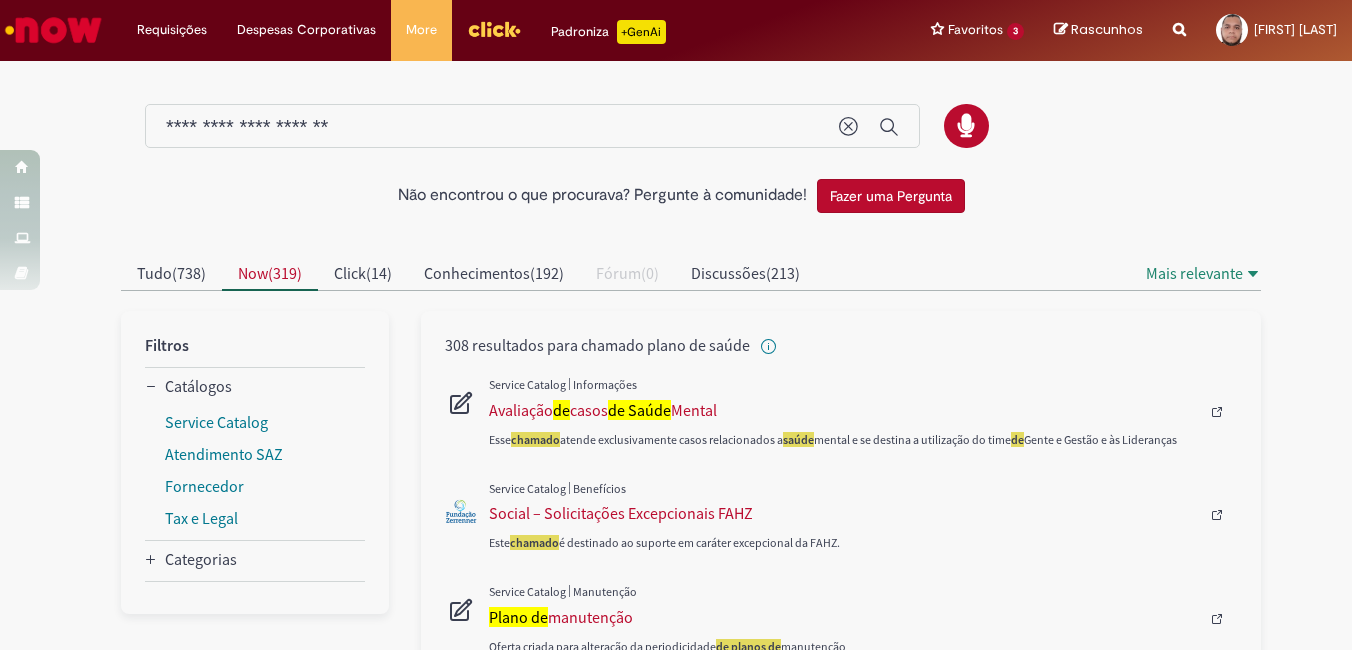 click at bounding box center [494, 29] 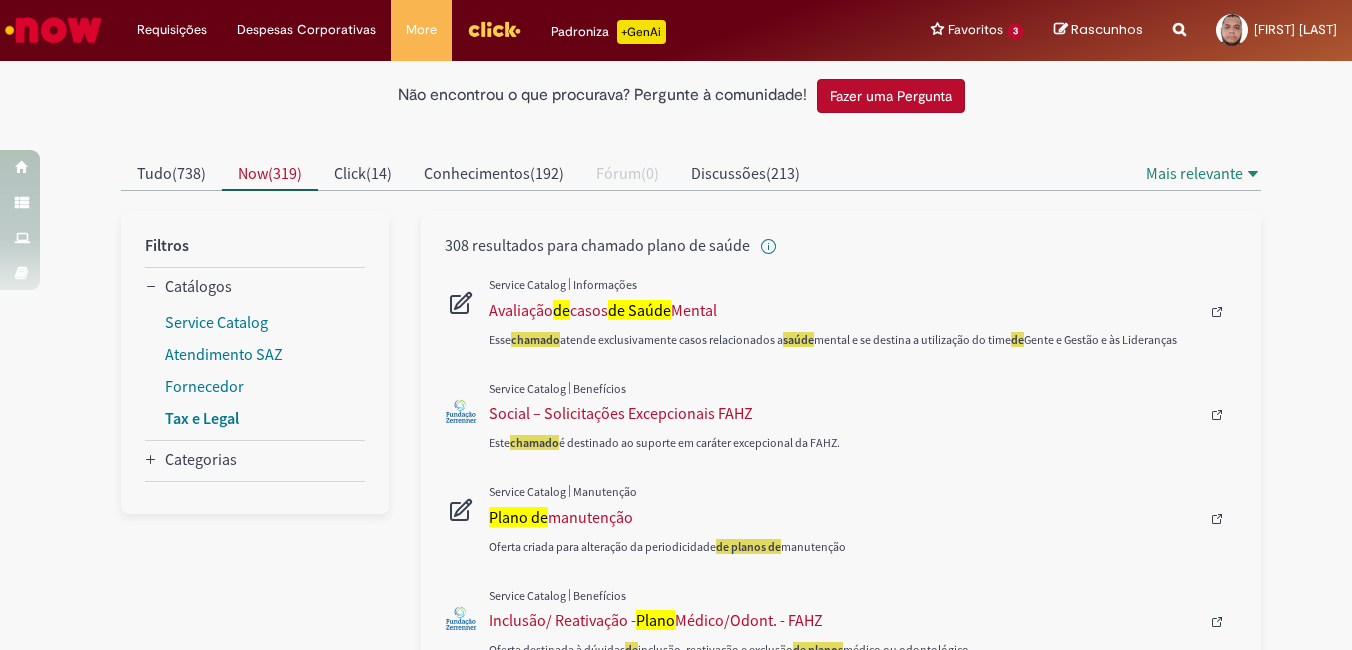 scroll, scrollTop: 300, scrollLeft: 0, axis: vertical 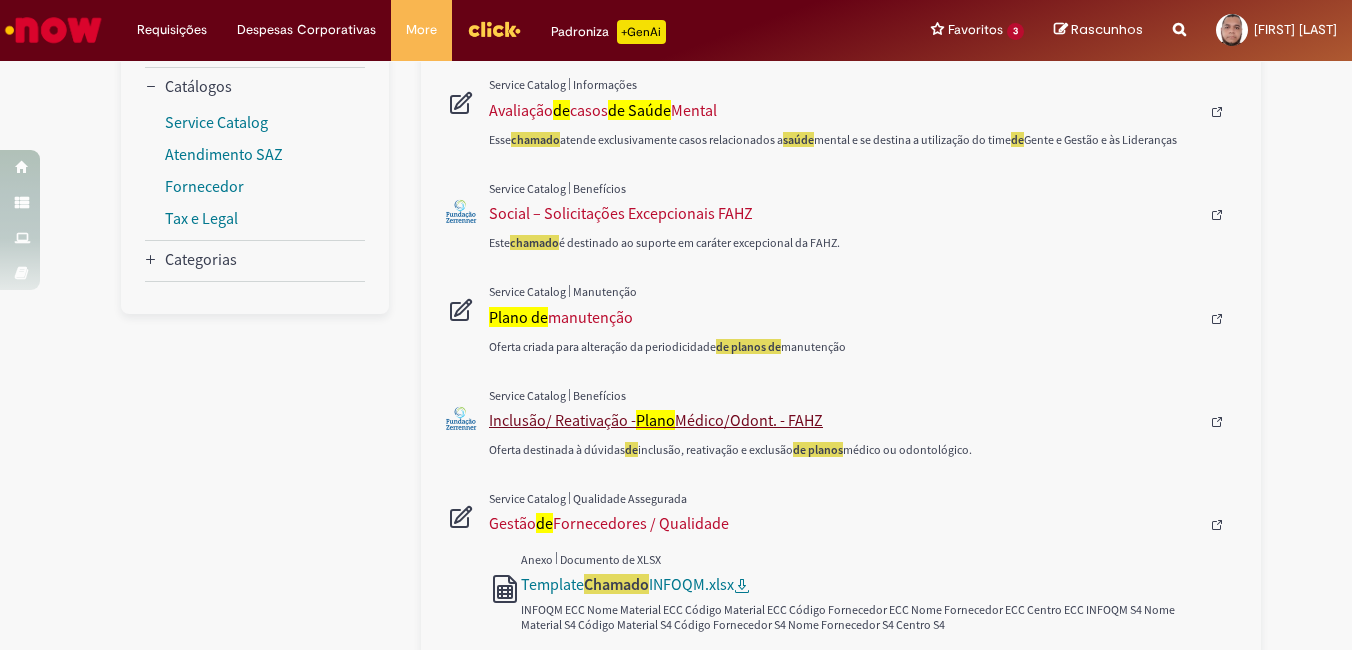click on "Inclusão/ Reativação - Plano Médico/Odont. - FAHZ" at bounding box center [844, 420] 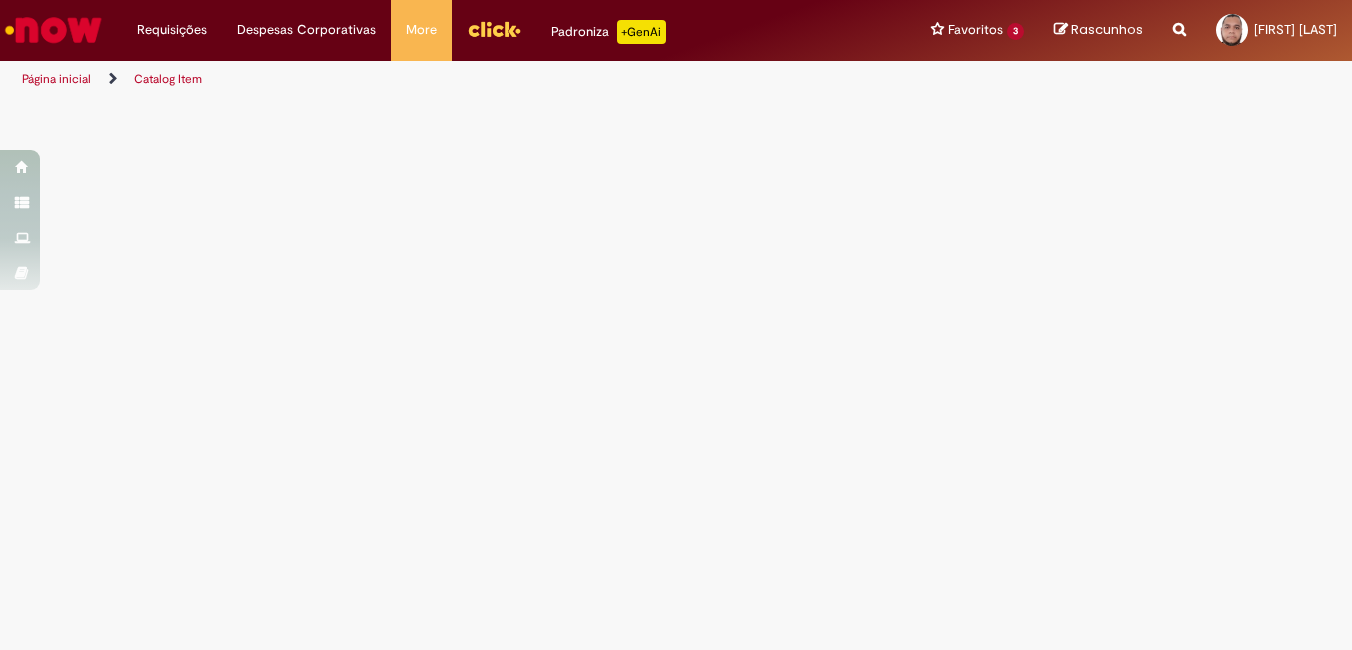scroll, scrollTop: 0, scrollLeft: 0, axis: both 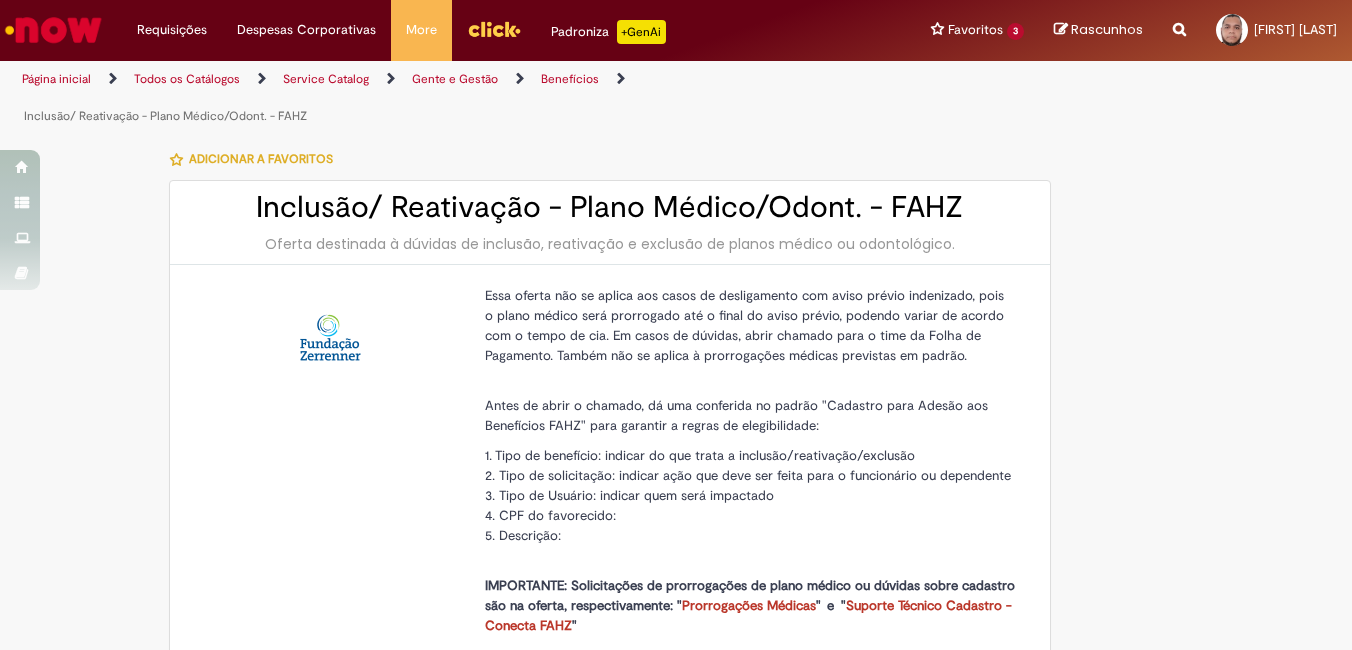 type on "********" 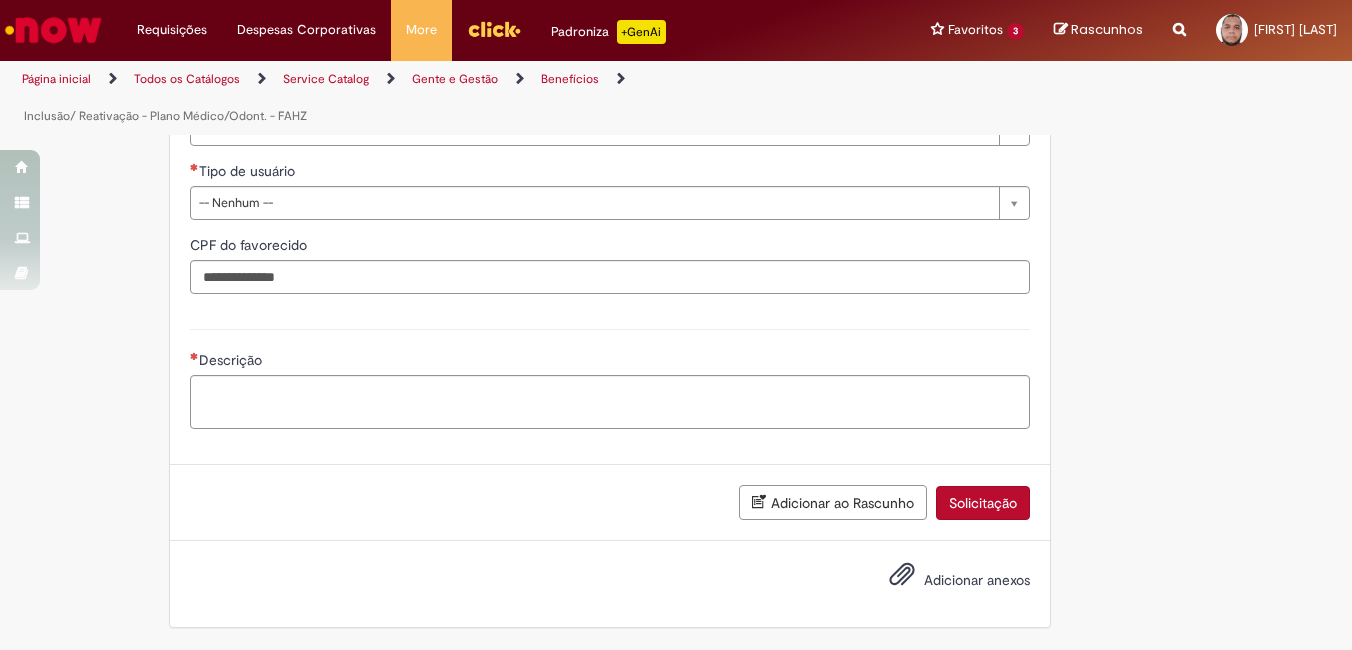 scroll, scrollTop: 862, scrollLeft: 0, axis: vertical 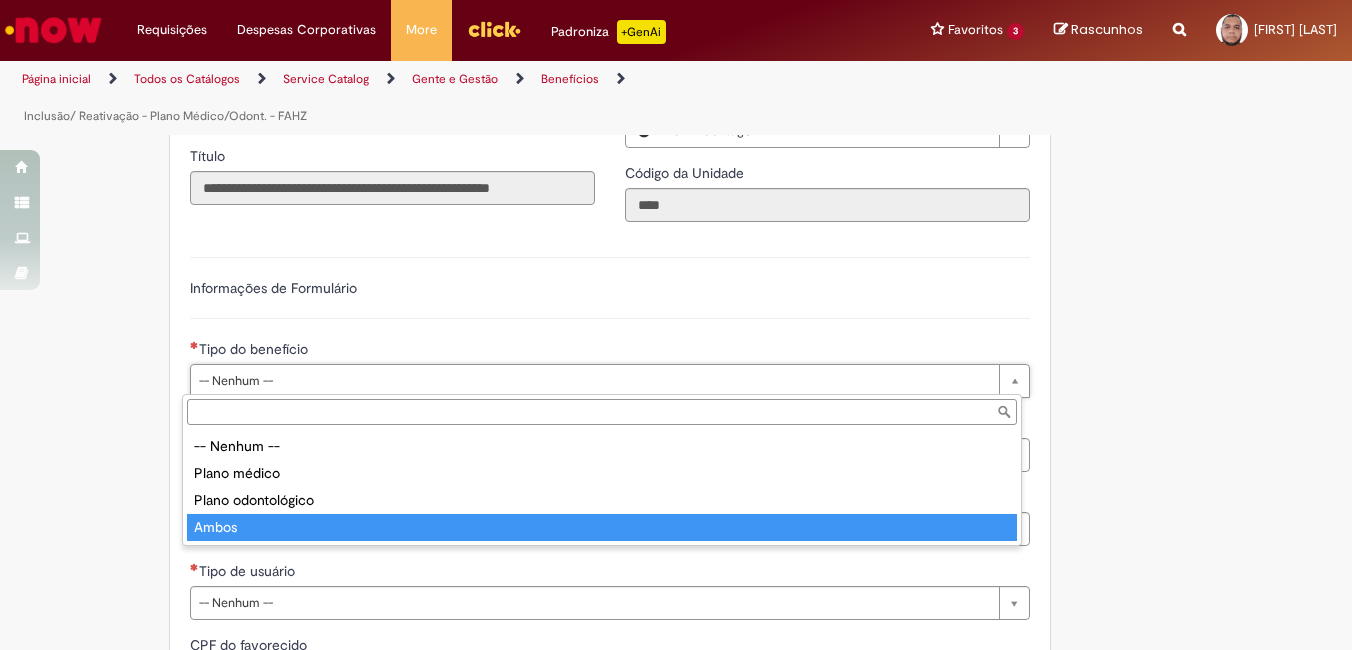 type on "*****" 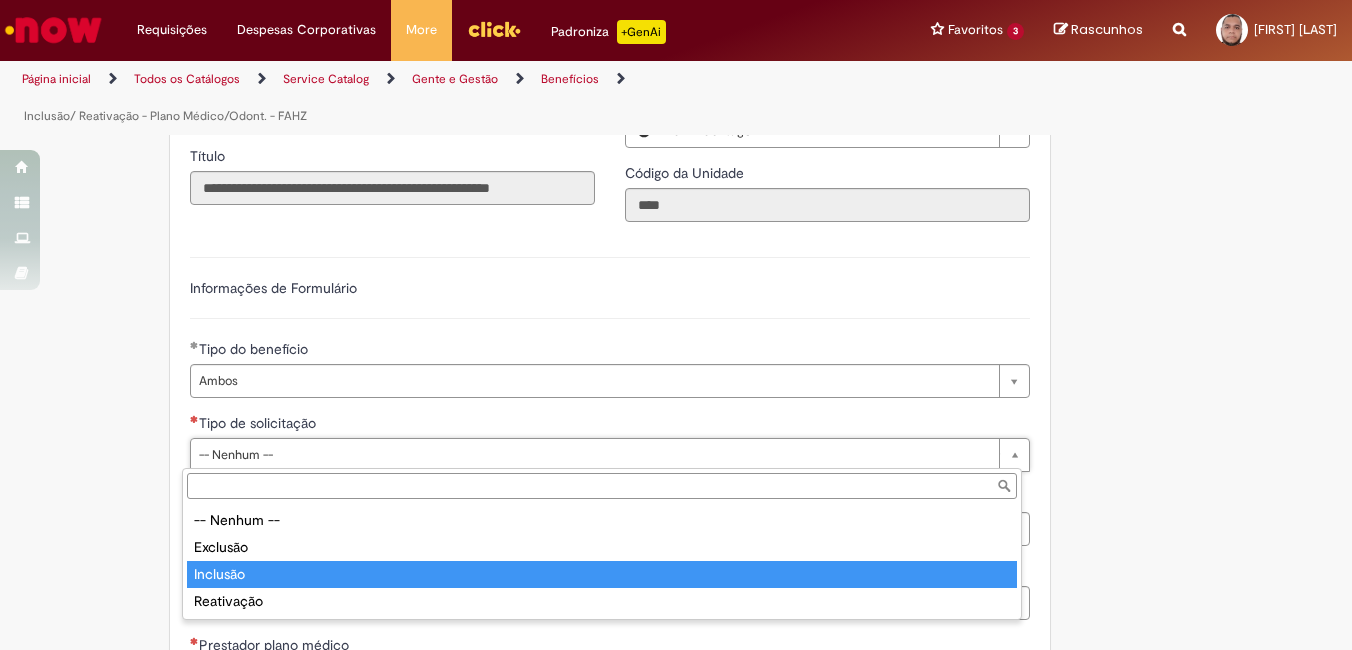 type on "********" 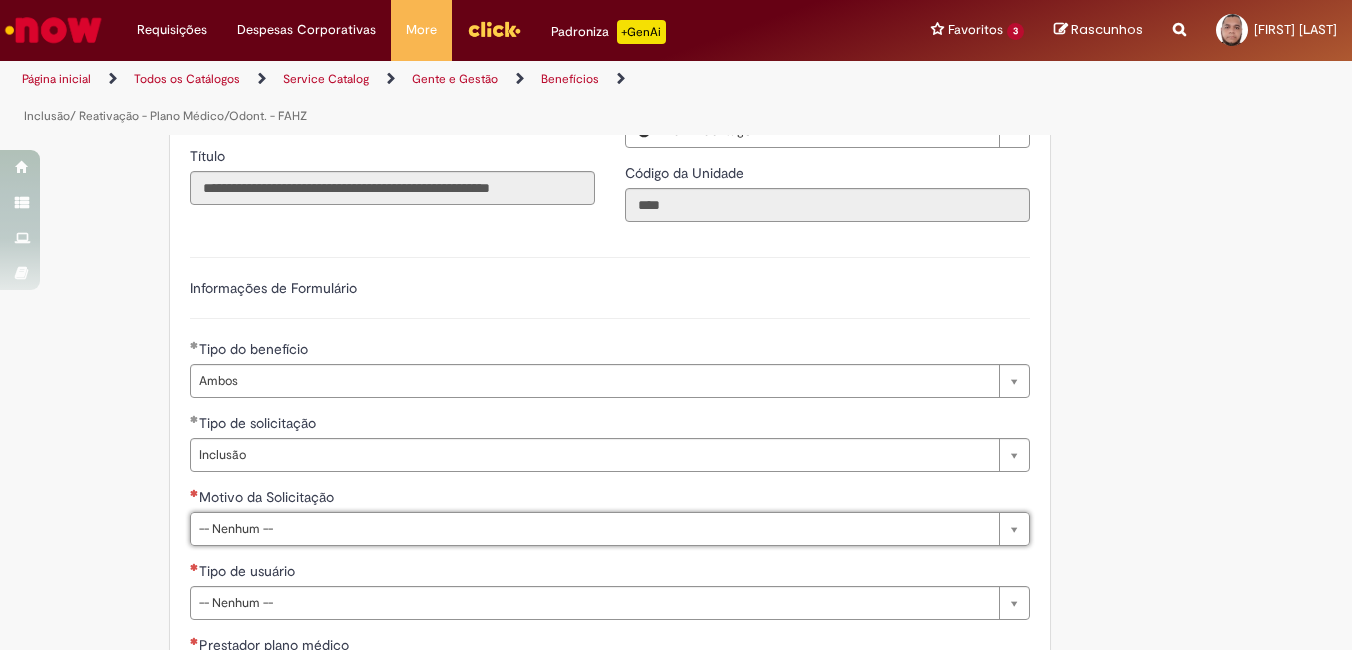 scroll, scrollTop: 962, scrollLeft: 0, axis: vertical 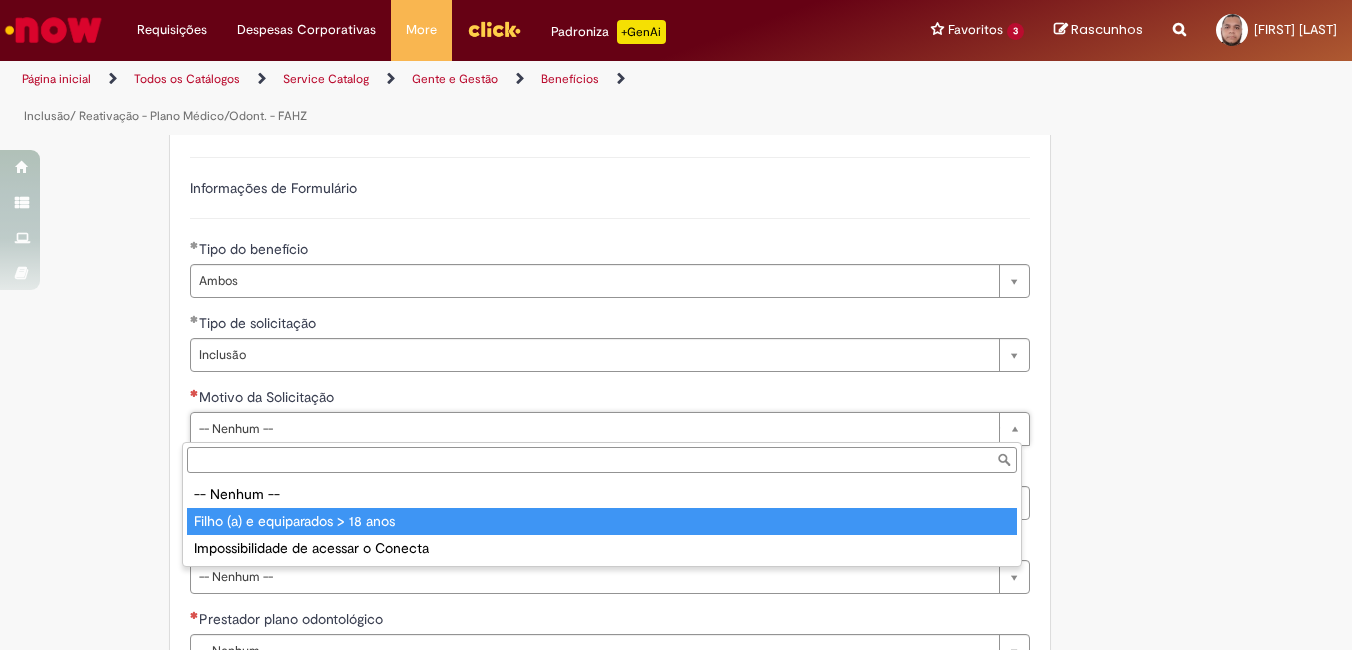 type on "**********" 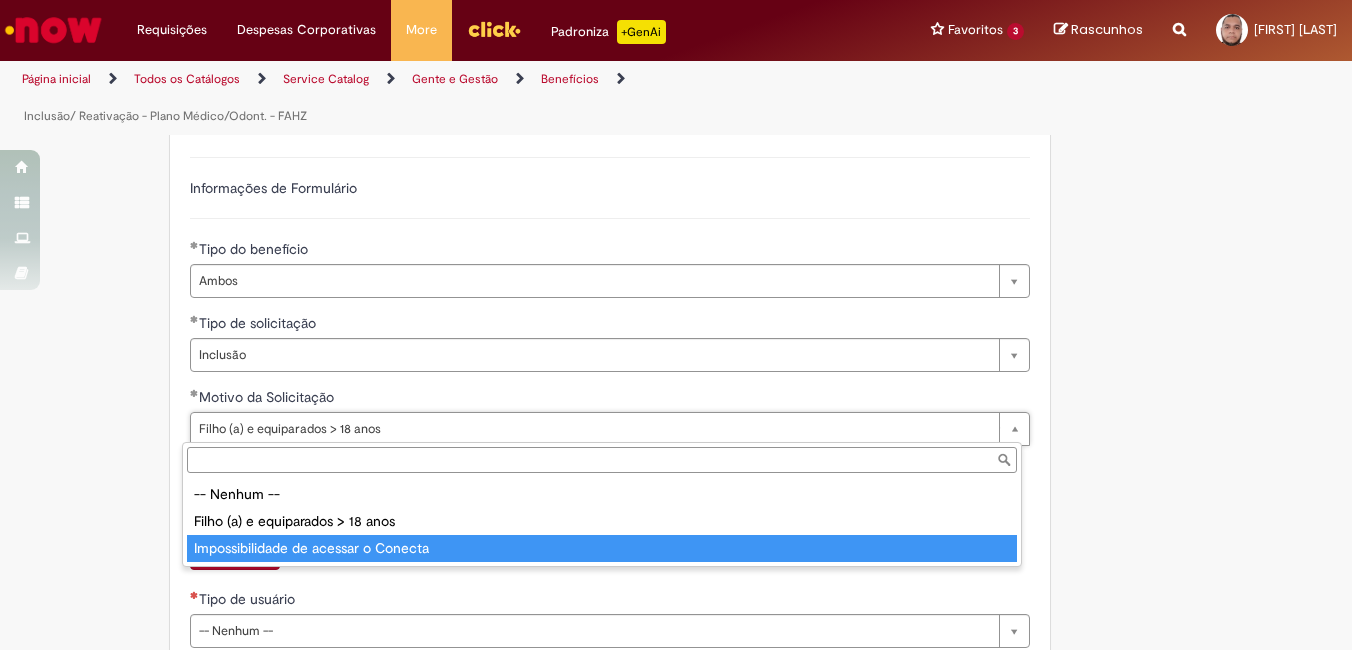 type on "**********" 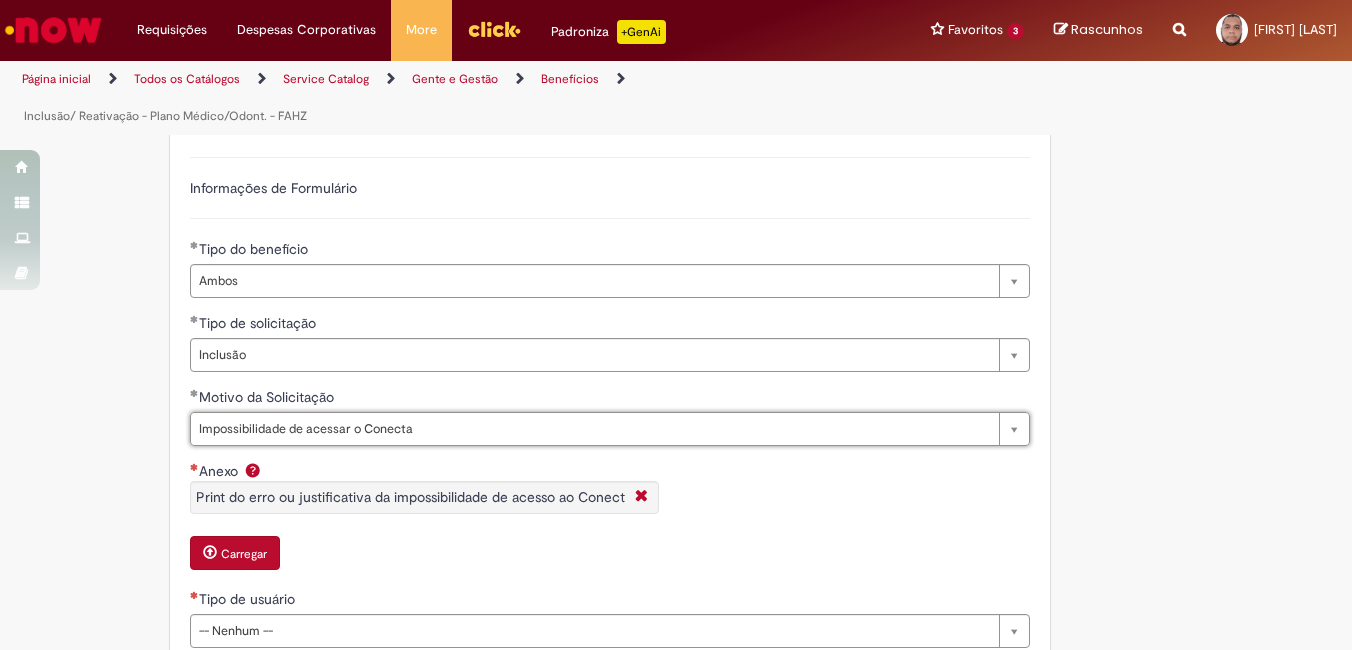 scroll, scrollTop: 0, scrollLeft: 201, axis: horizontal 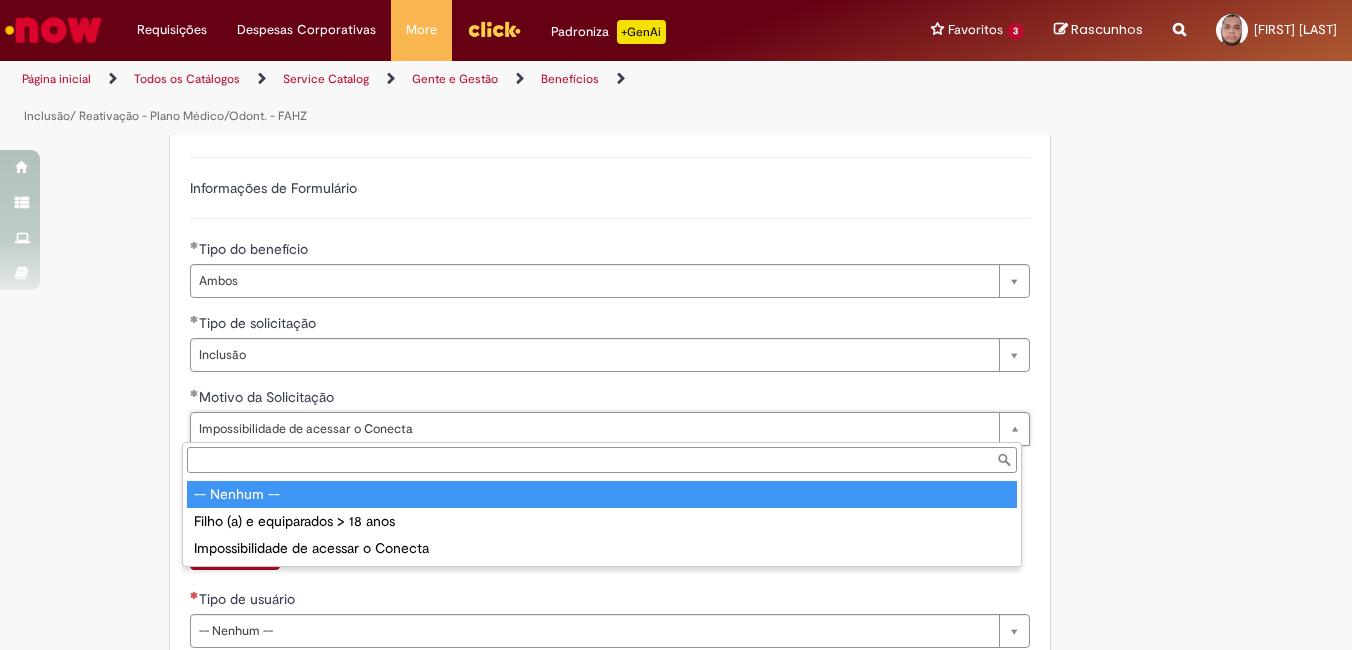 type on "**********" 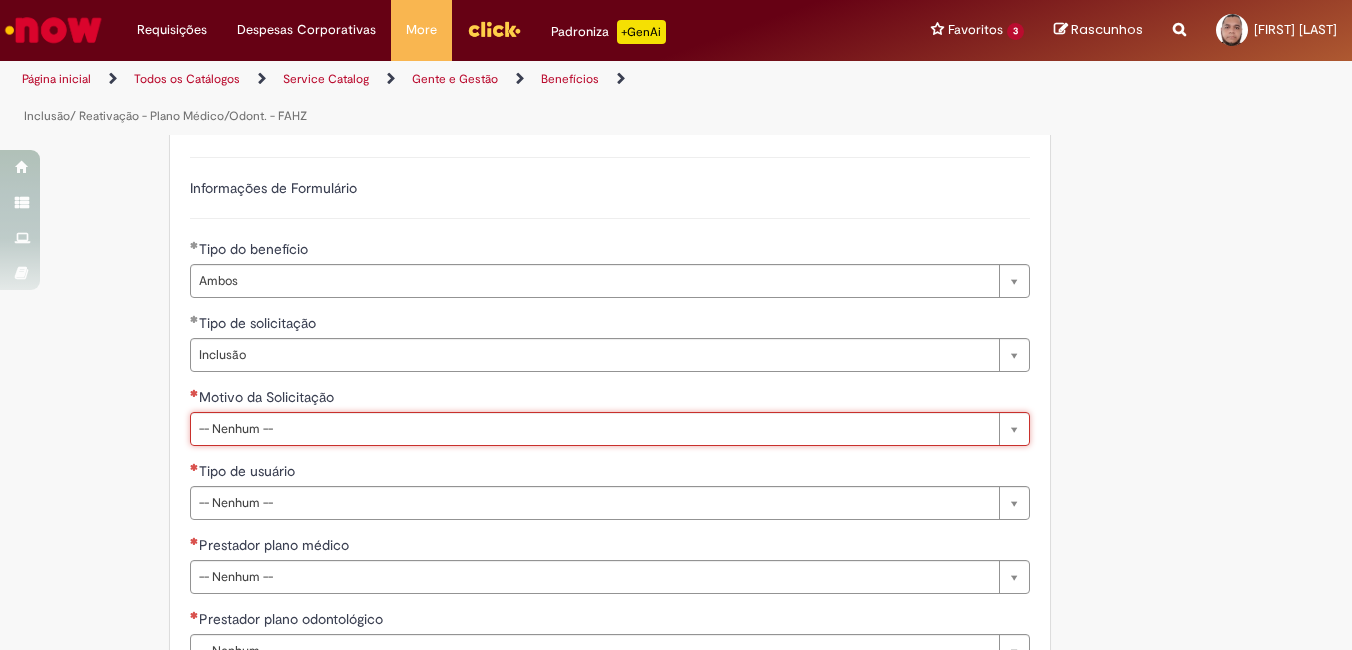 scroll, scrollTop: 0, scrollLeft: 83, axis: horizontal 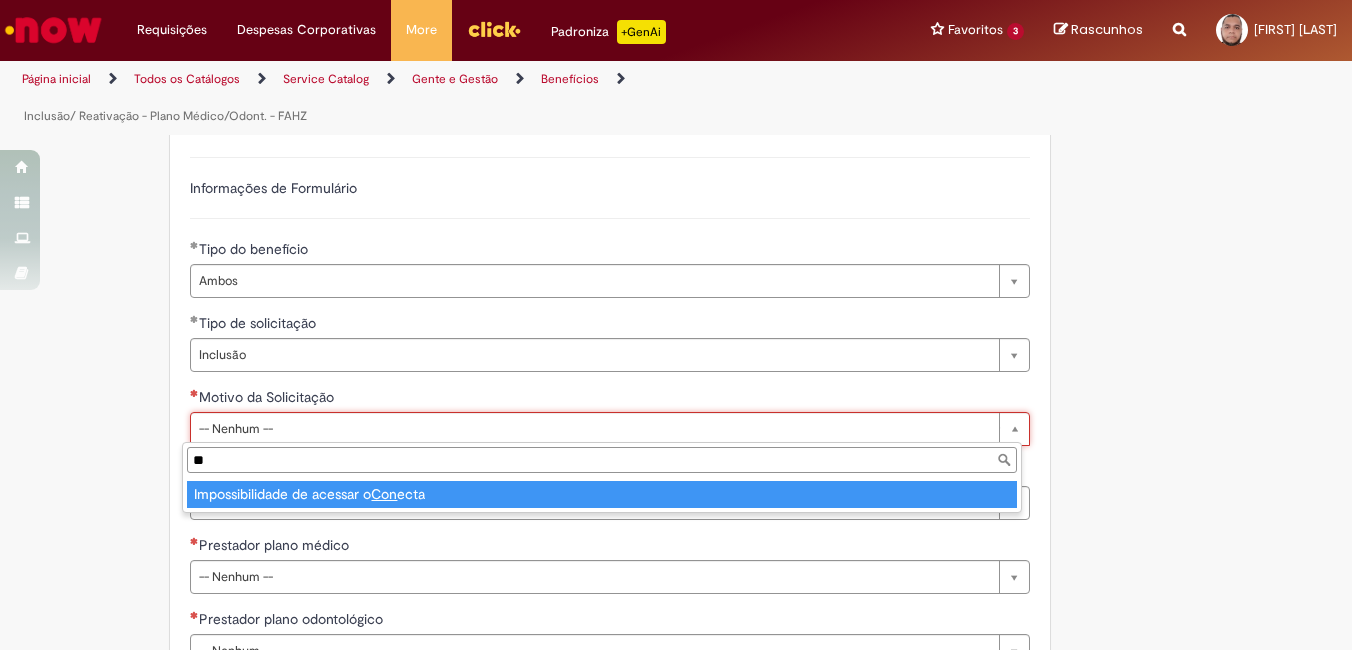 type on "*" 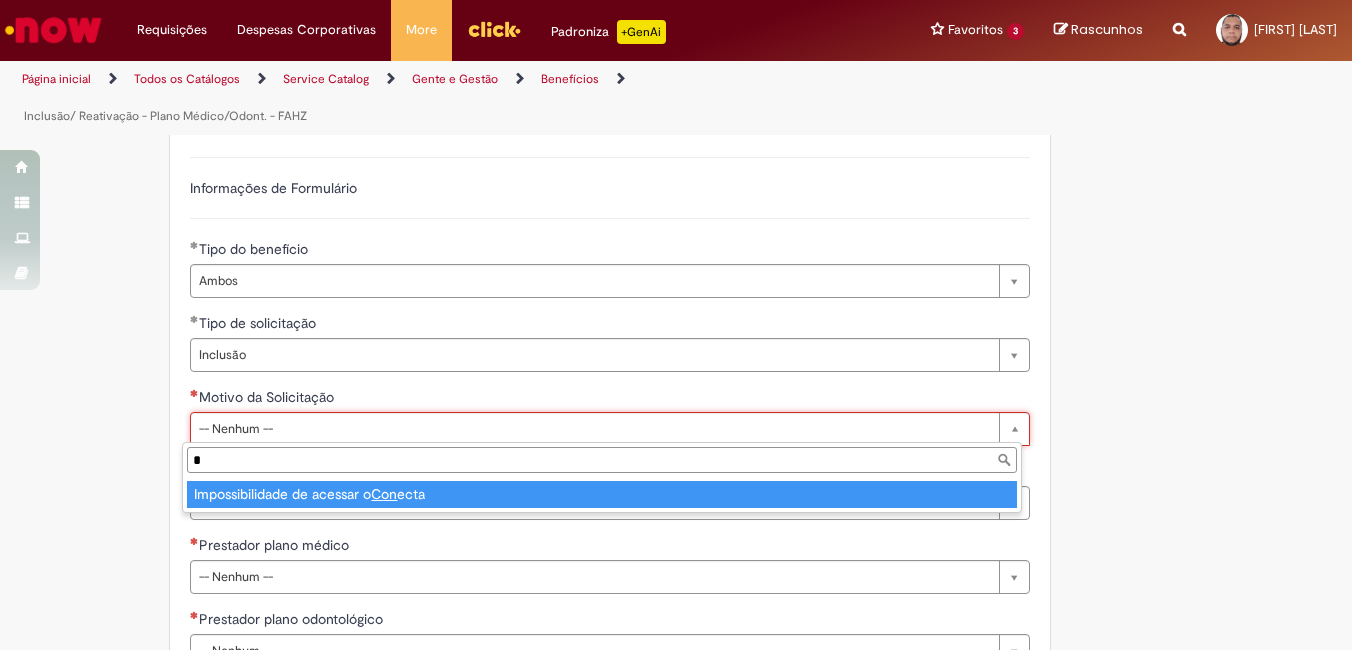 type 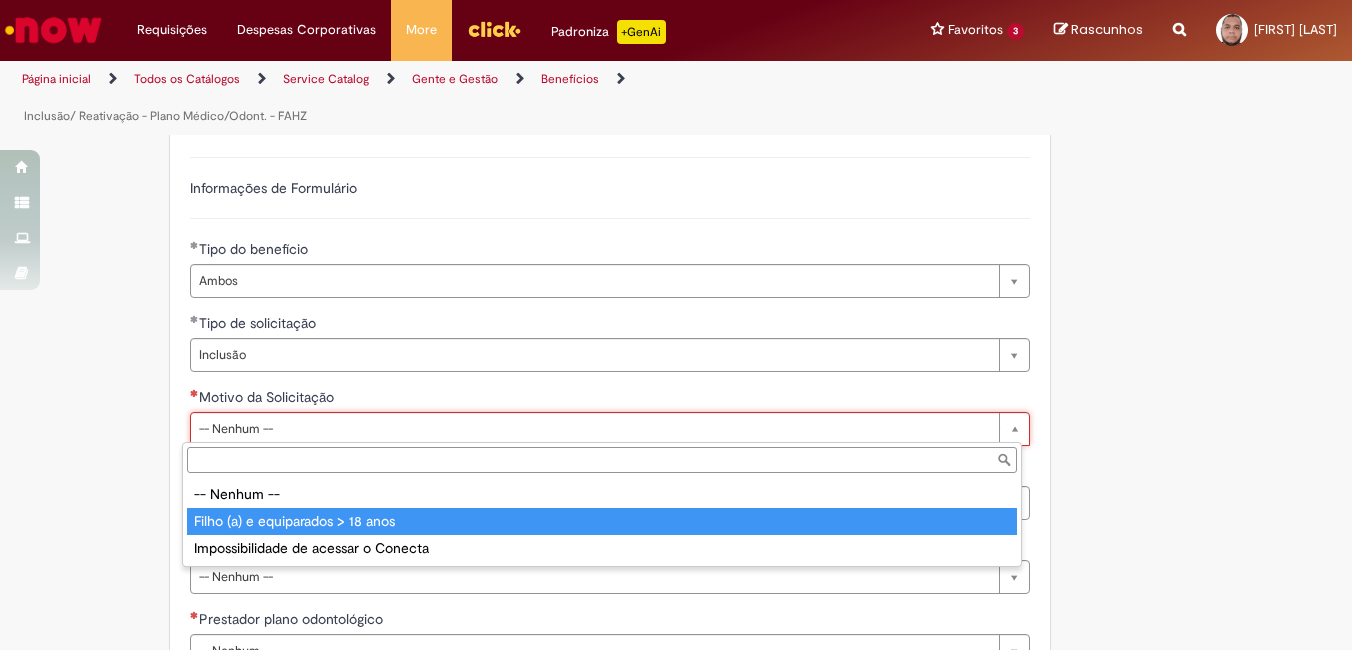type on "**********" 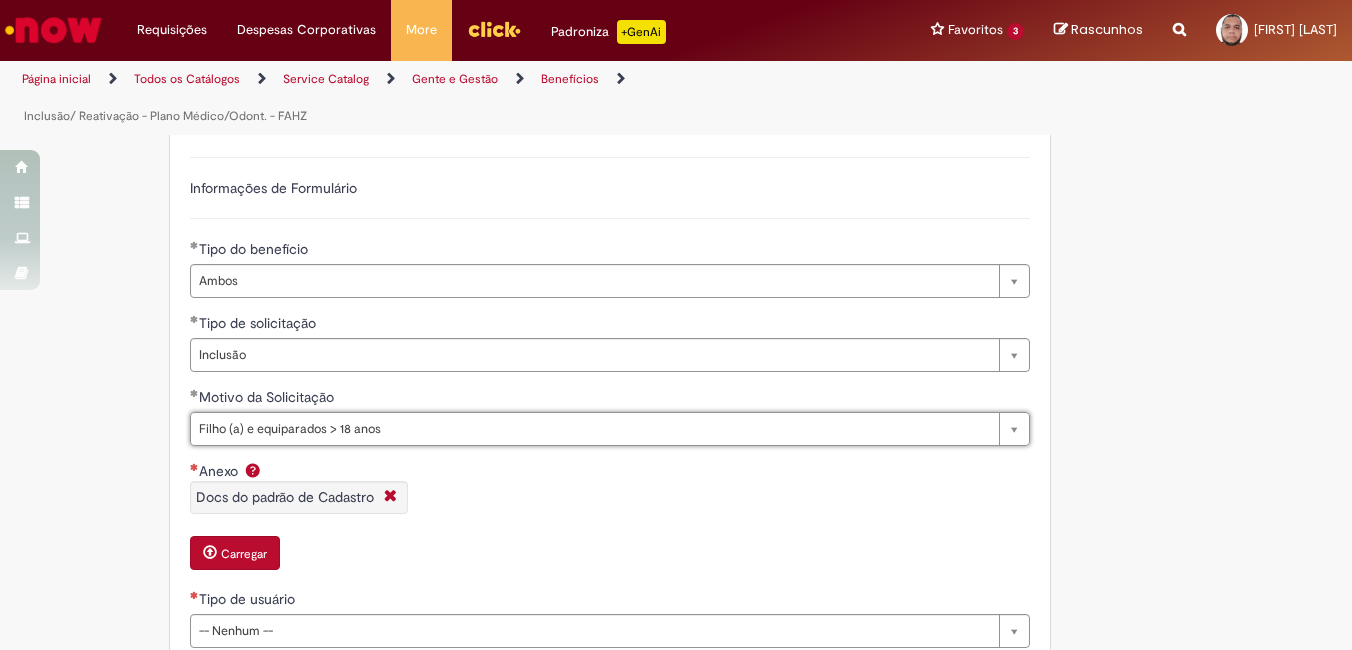 scroll, scrollTop: 0, scrollLeft: 82, axis: horizontal 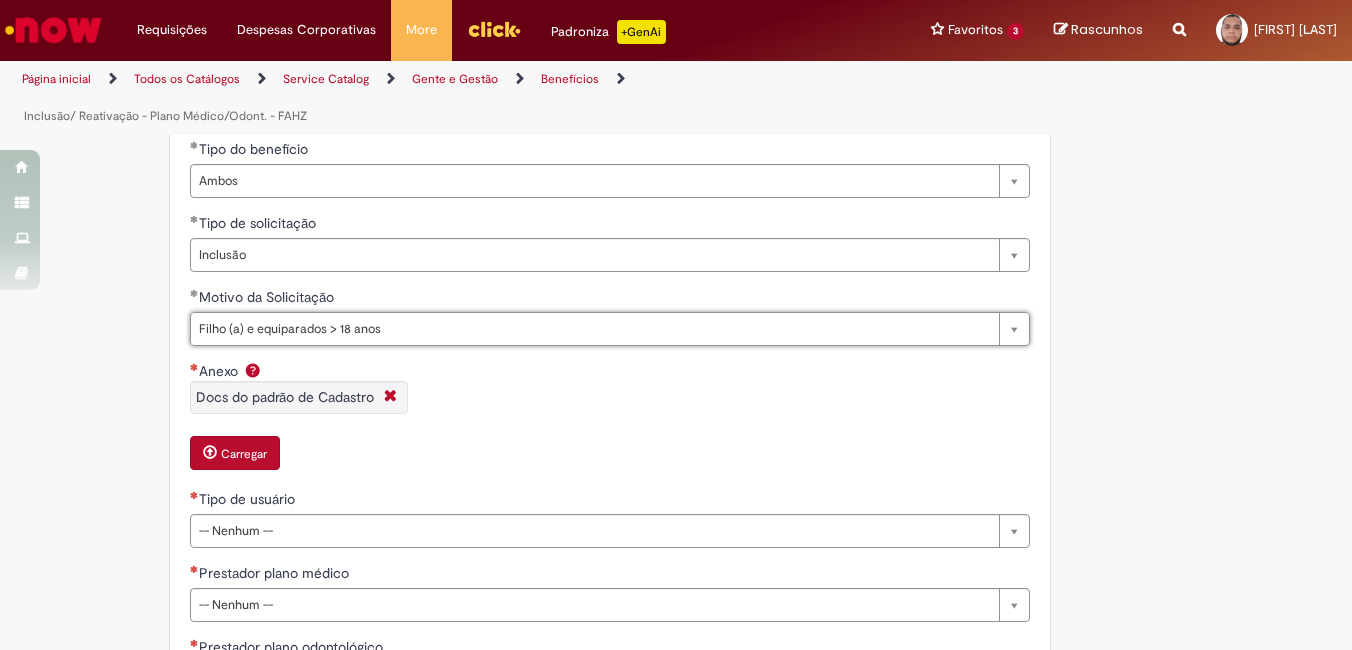 click on "Carregar" at bounding box center (244, 454) 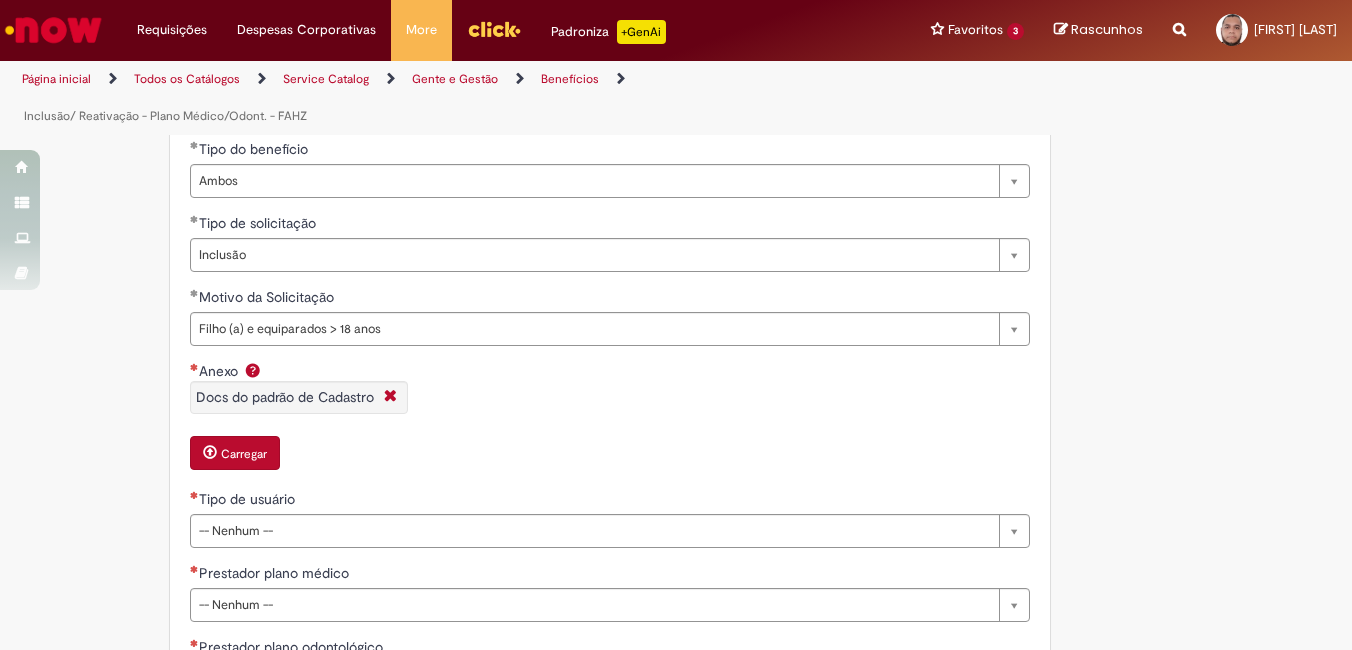 click on "Carregar" at bounding box center (235, 453) 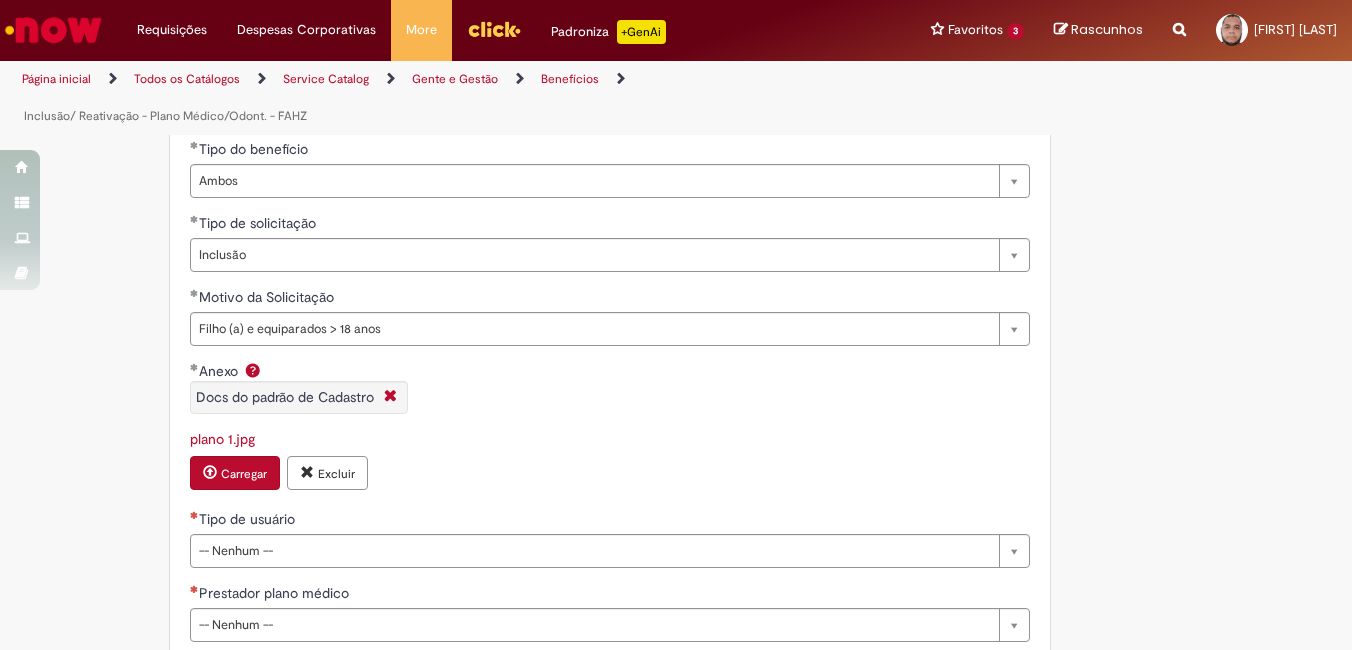 click on "Carregar" at bounding box center (244, 474) 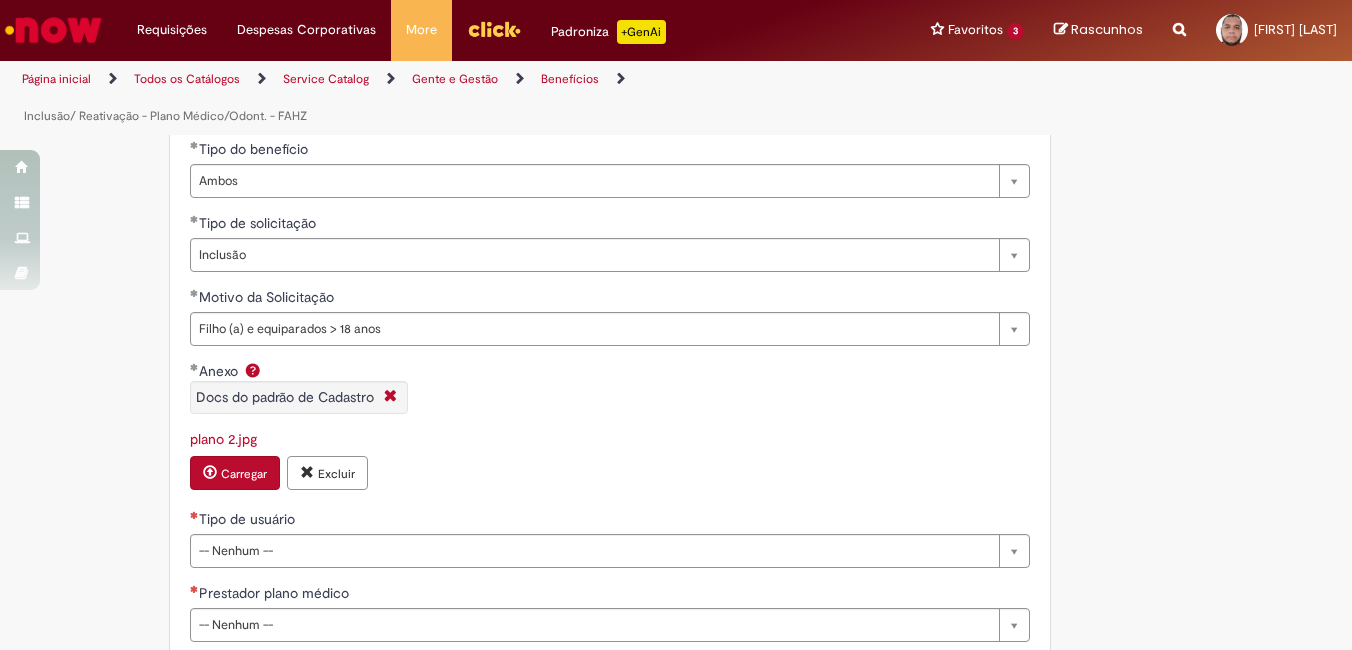 click on "Carregar" at bounding box center (244, 474) 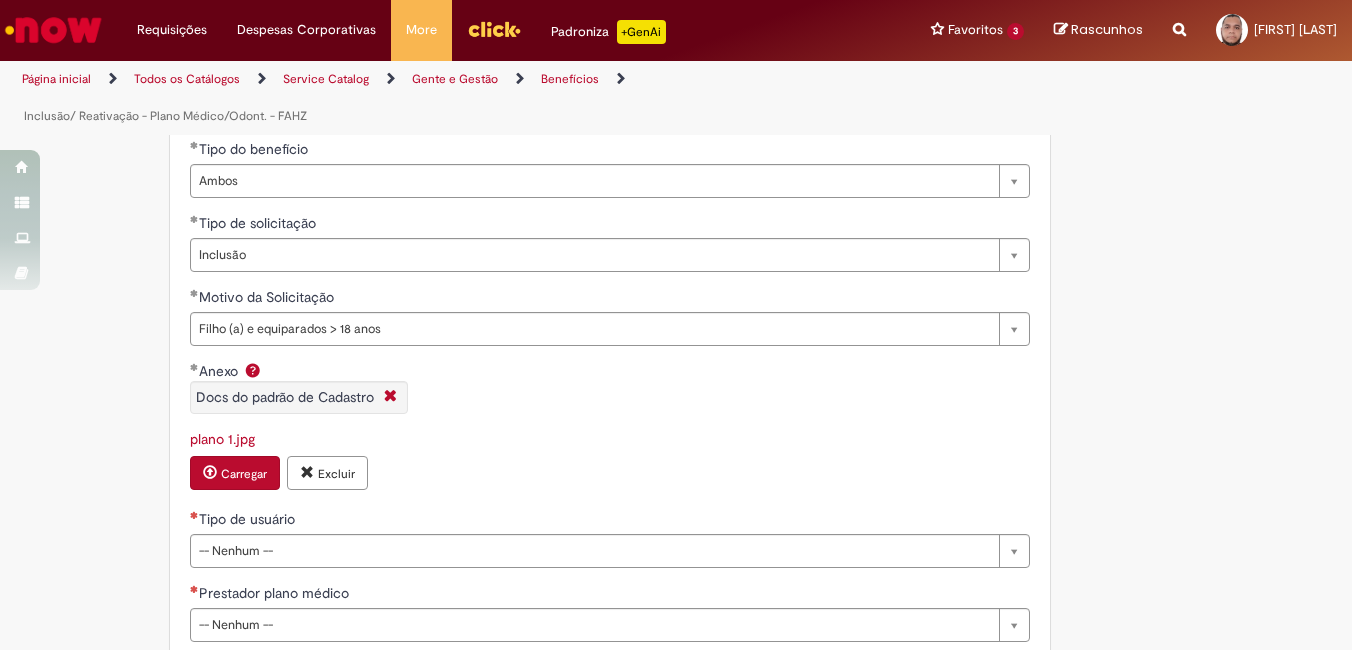 scroll, scrollTop: 1162, scrollLeft: 0, axis: vertical 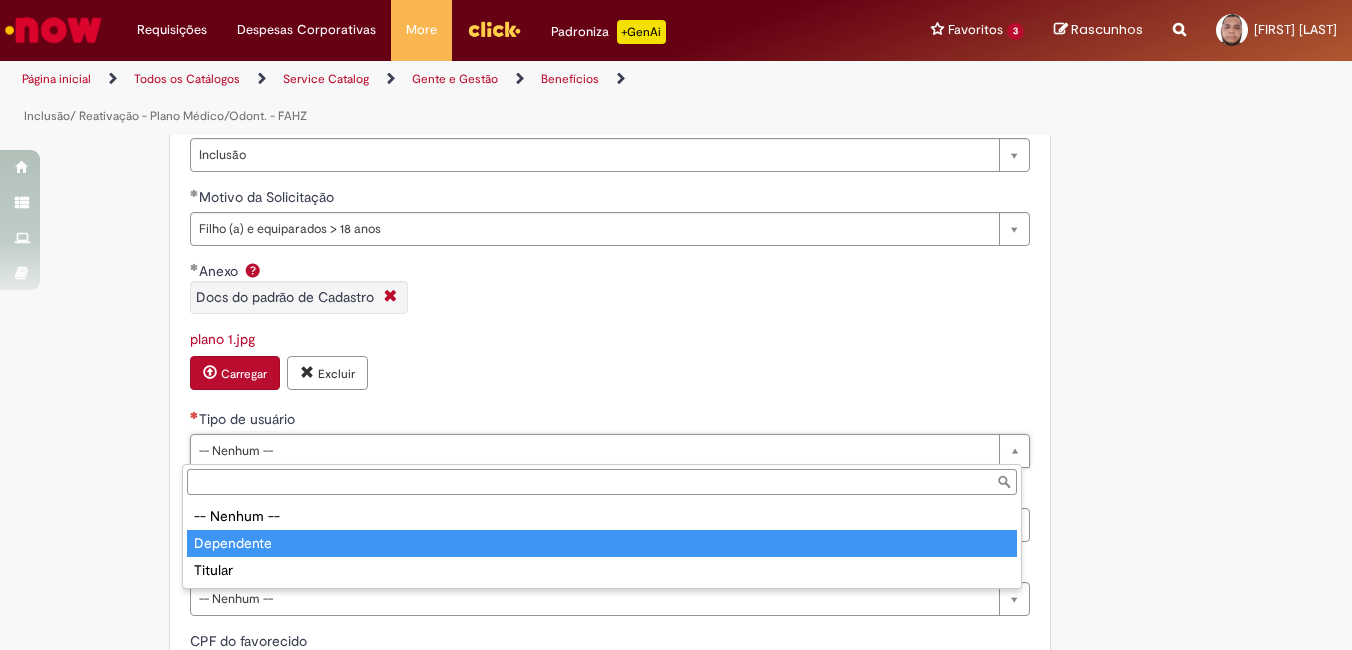 type on "**********" 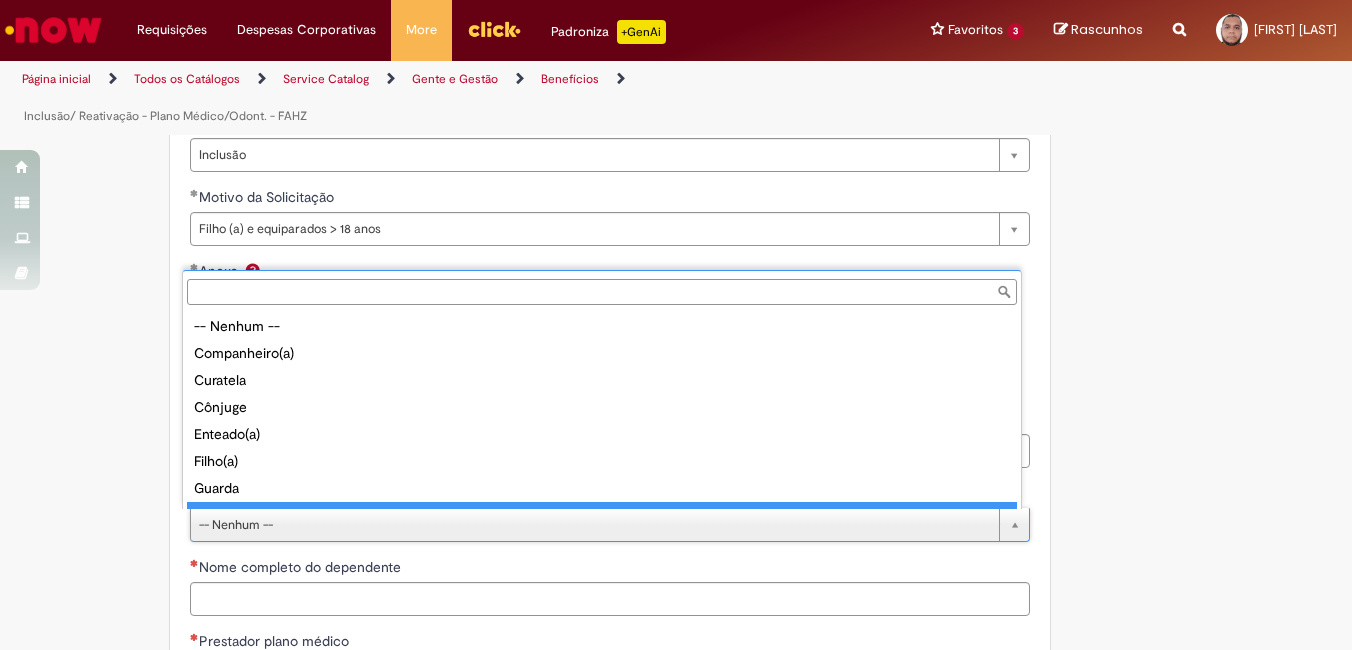 scroll, scrollTop: 16, scrollLeft: 0, axis: vertical 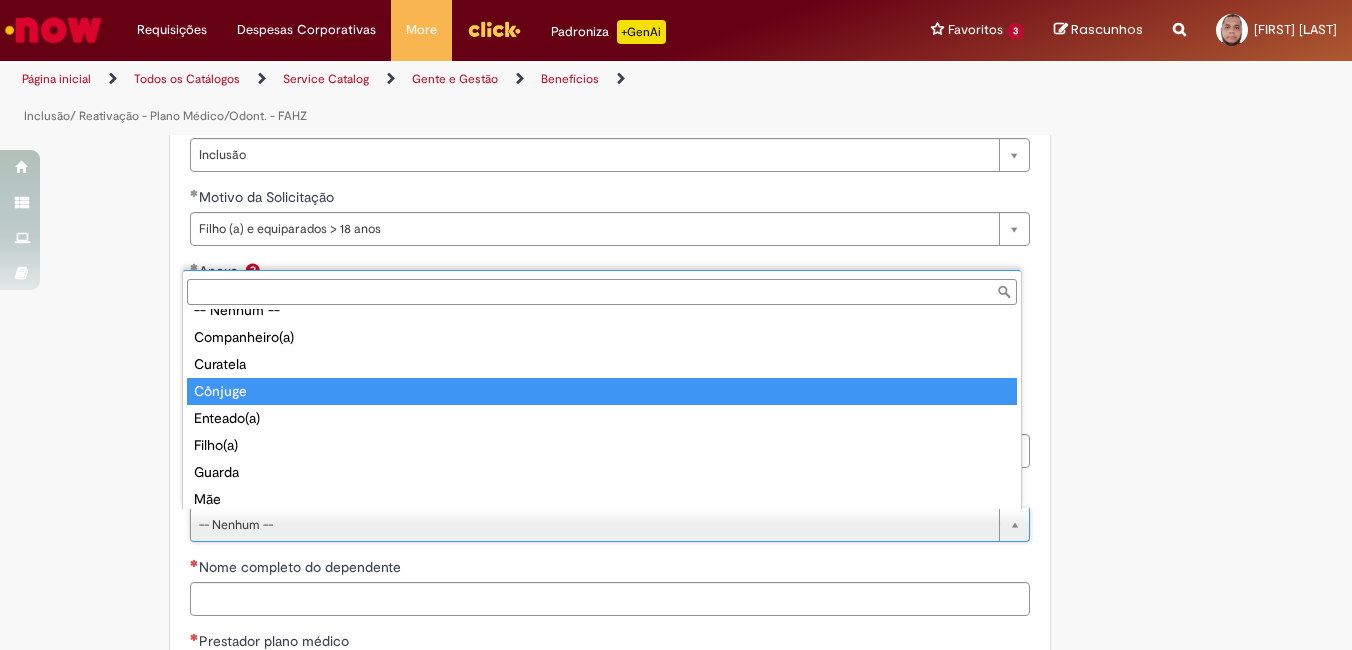 type on "*******" 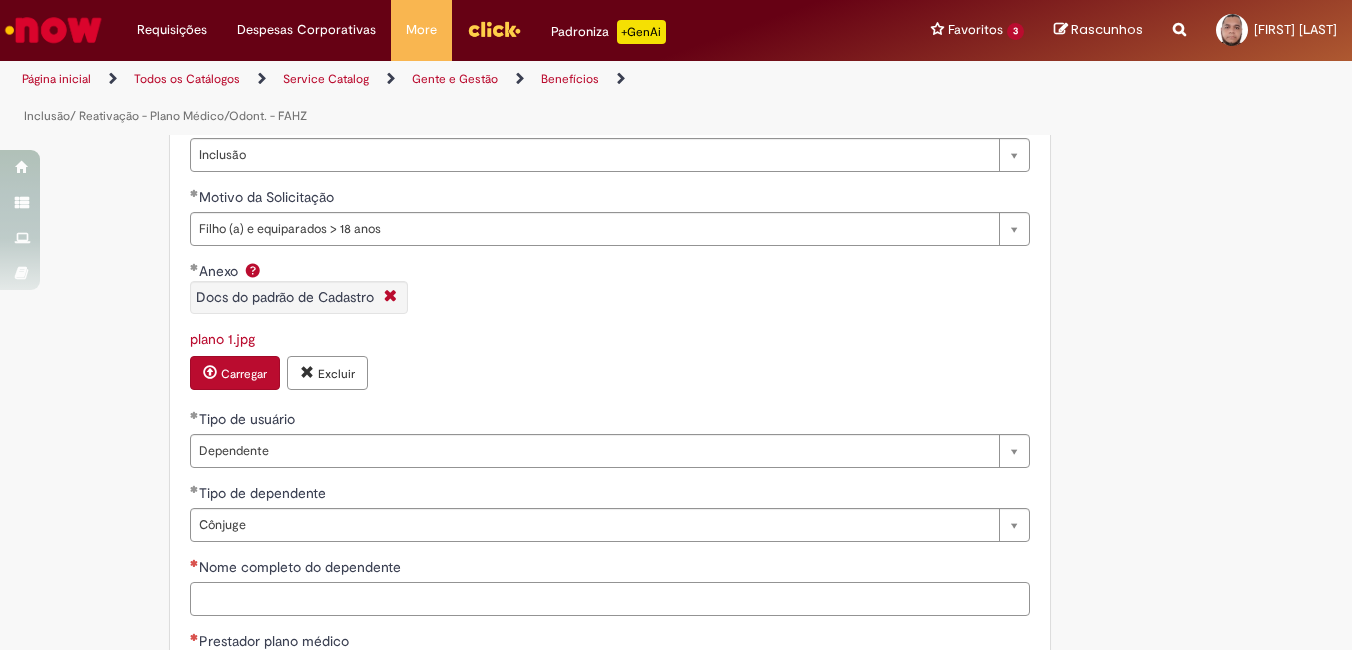 click on "Nome completo do dependente" at bounding box center [610, 599] 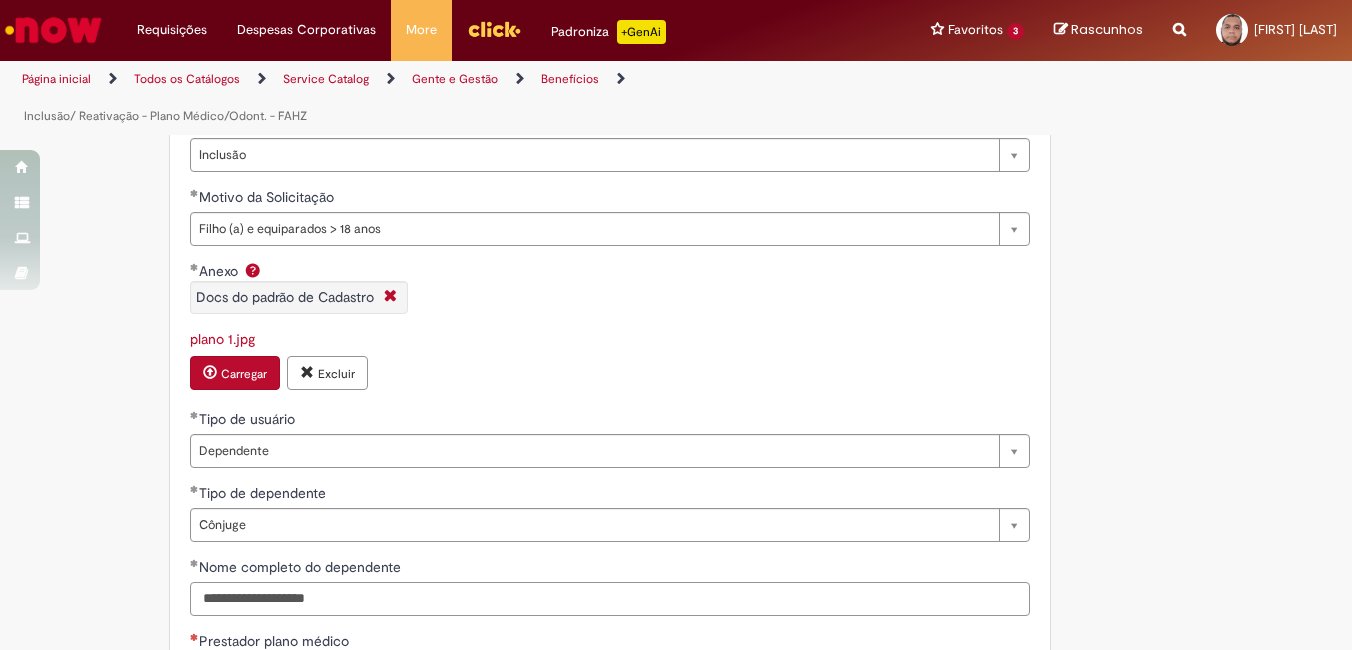 click on "**********" at bounding box center [610, 599] 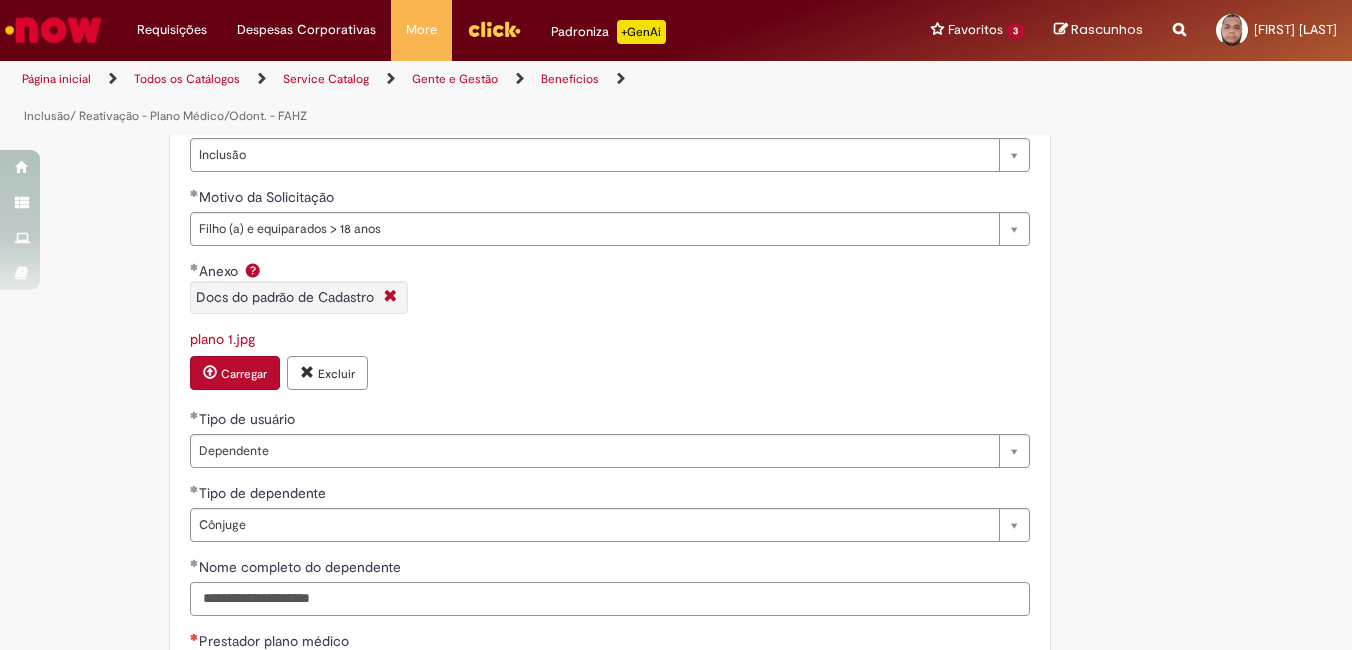 scroll, scrollTop: 1362, scrollLeft: 0, axis: vertical 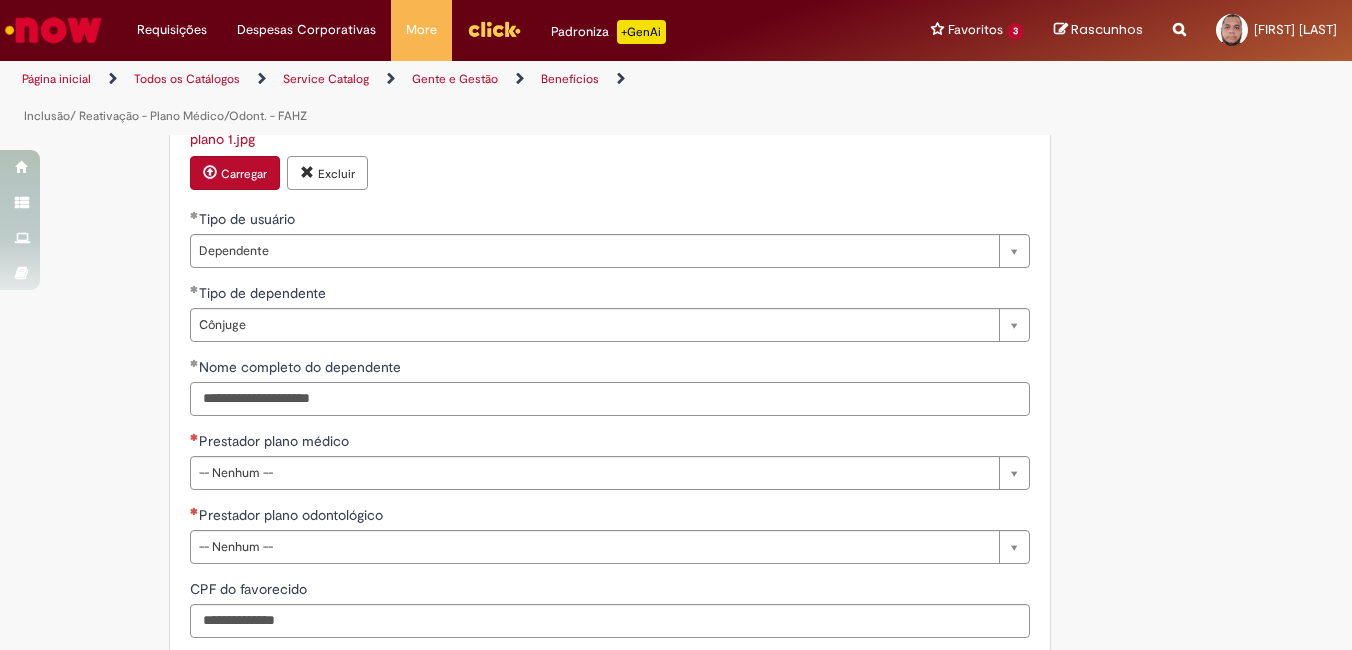 type on "**********" 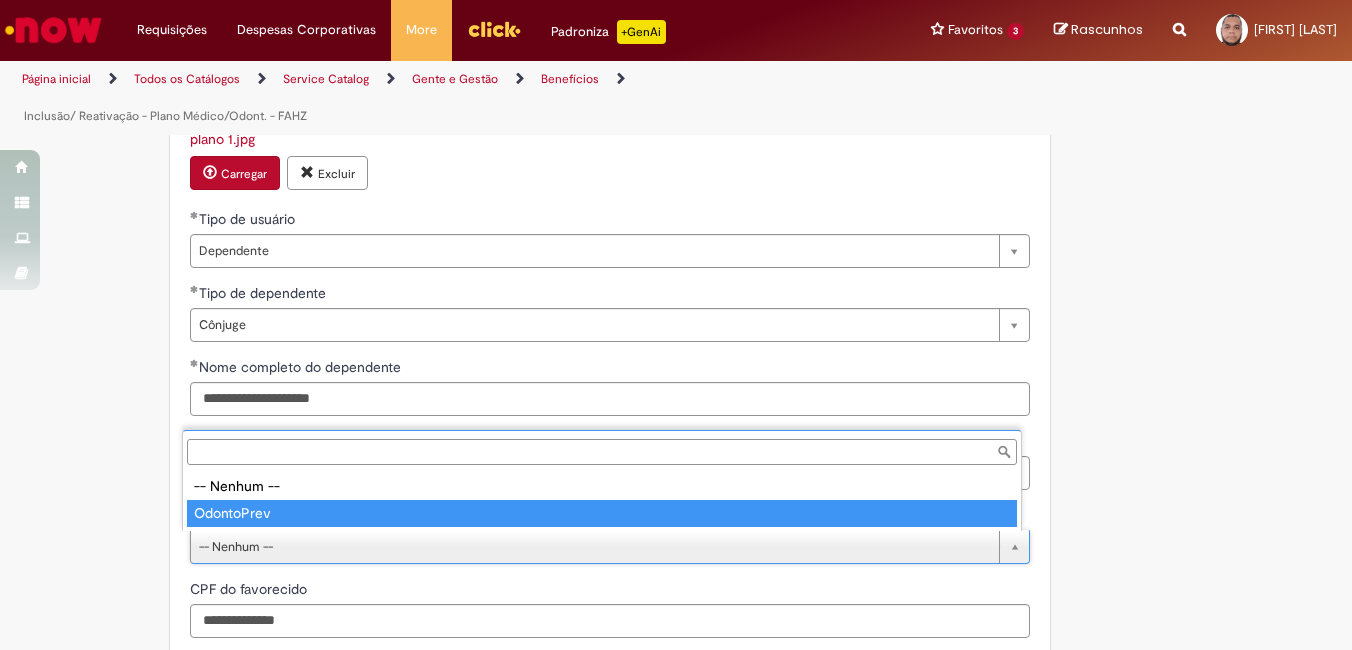 type on "**********" 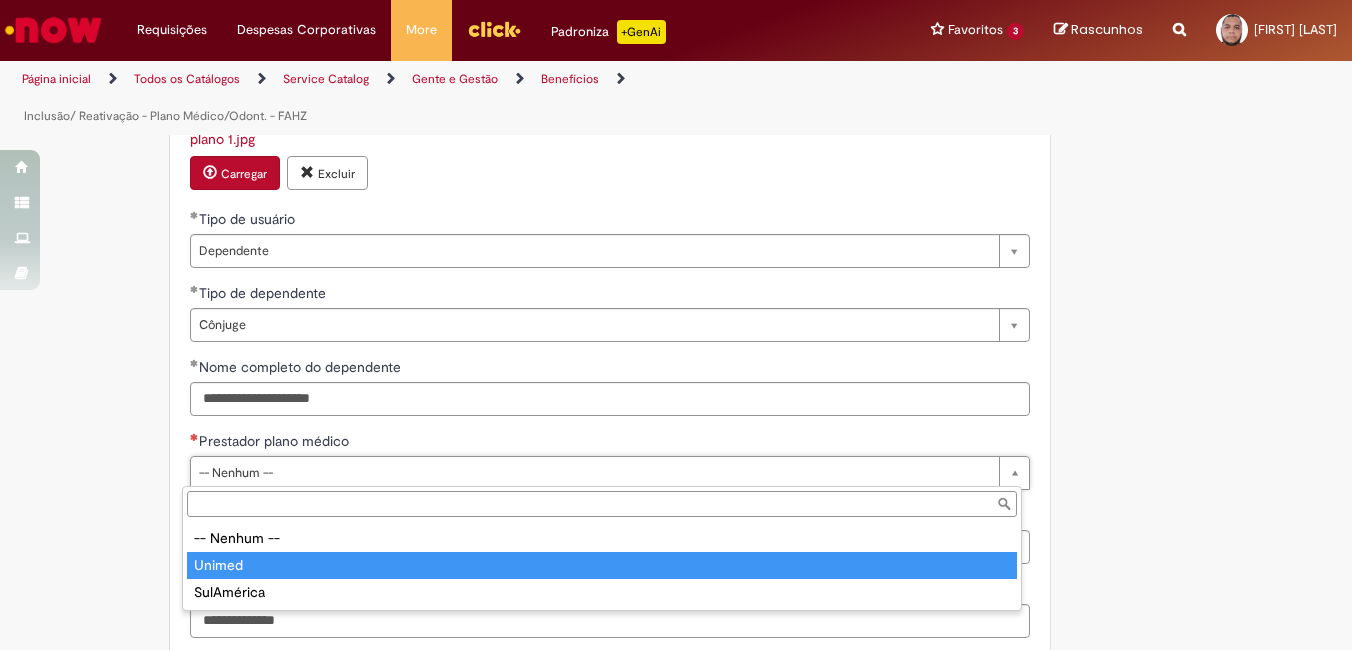 type on "******" 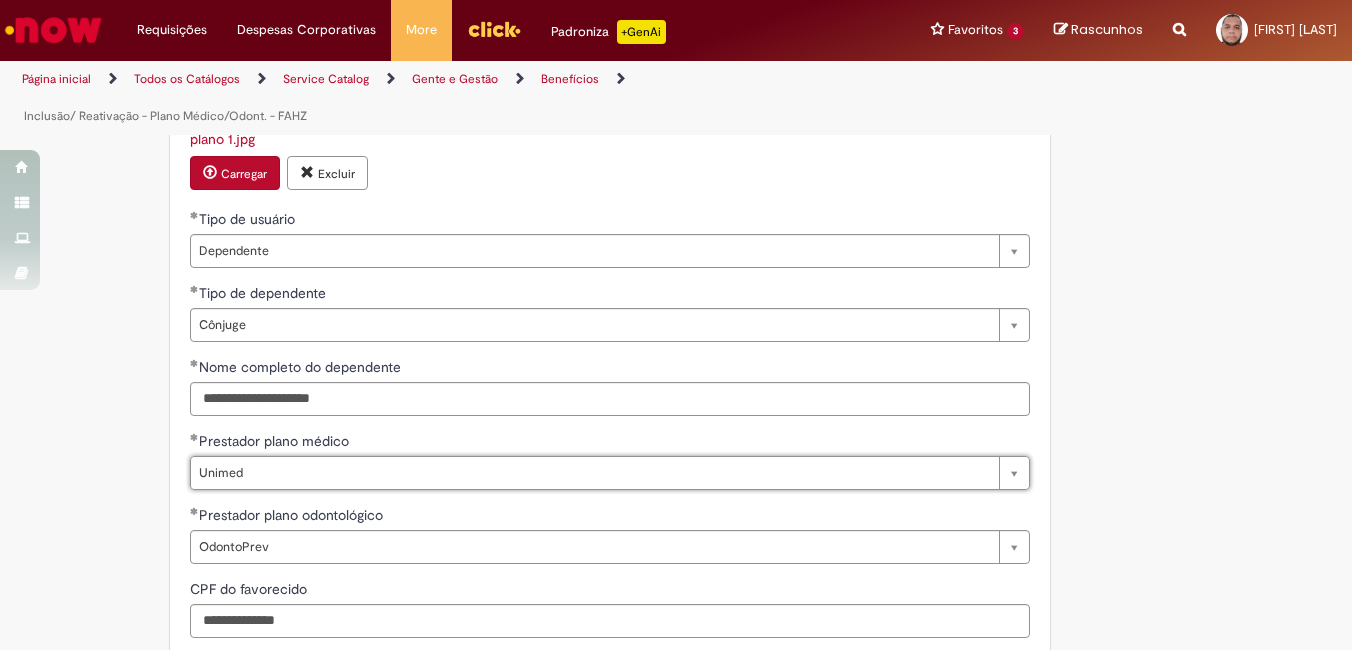 scroll, scrollTop: 1462, scrollLeft: 0, axis: vertical 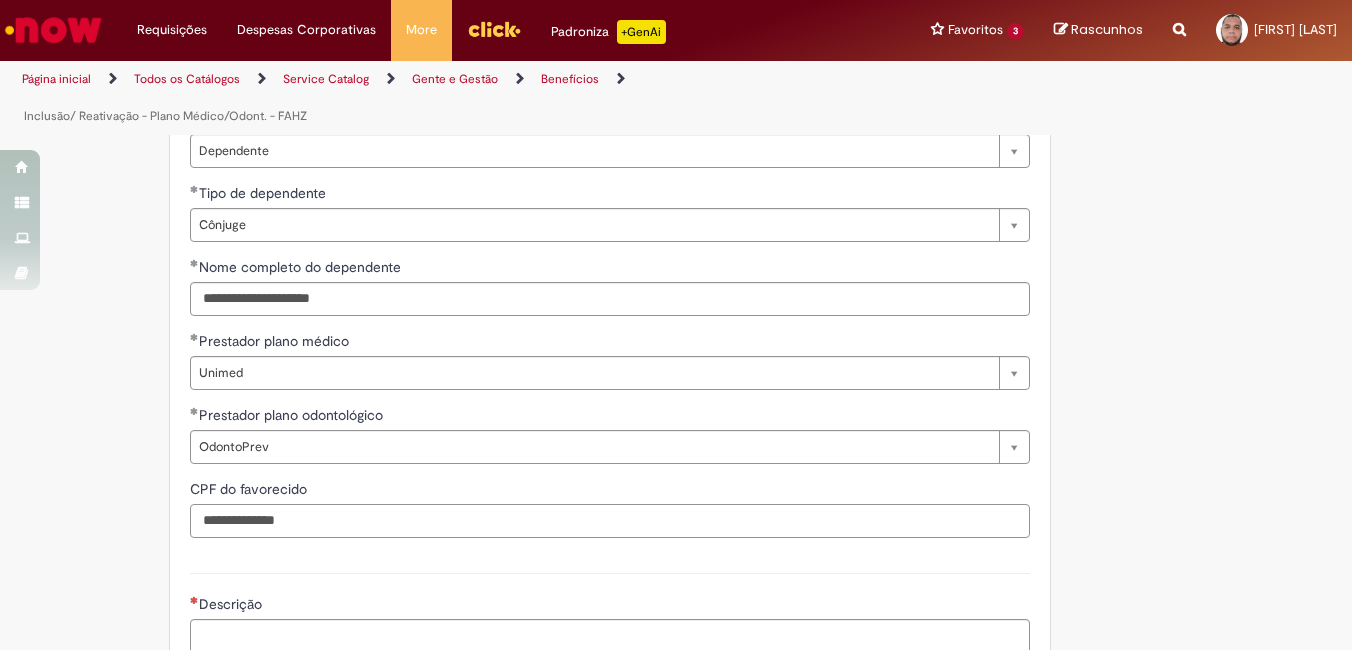 drag, startPoint x: 302, startPoint y: 524, endPoint x: 151, endPoint y: 553, distance: 153.75955 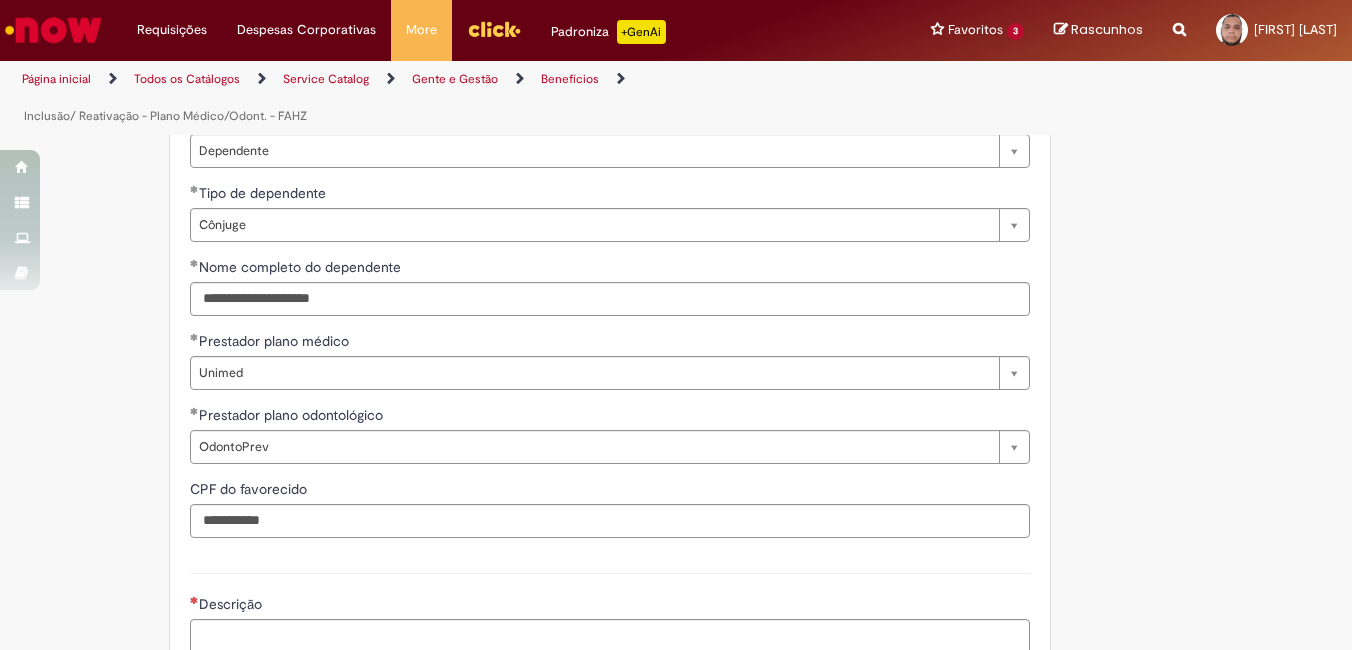 type on "**********" 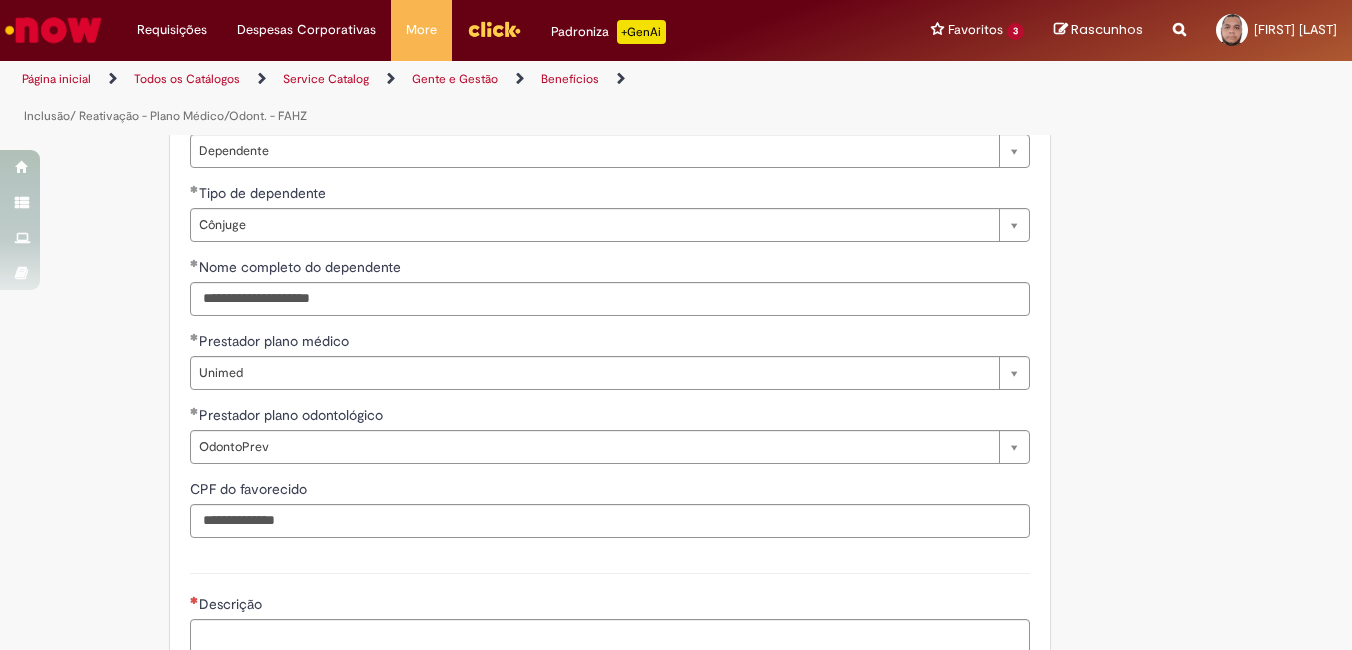 click on "Descrição" at bounding box center [610, 620] 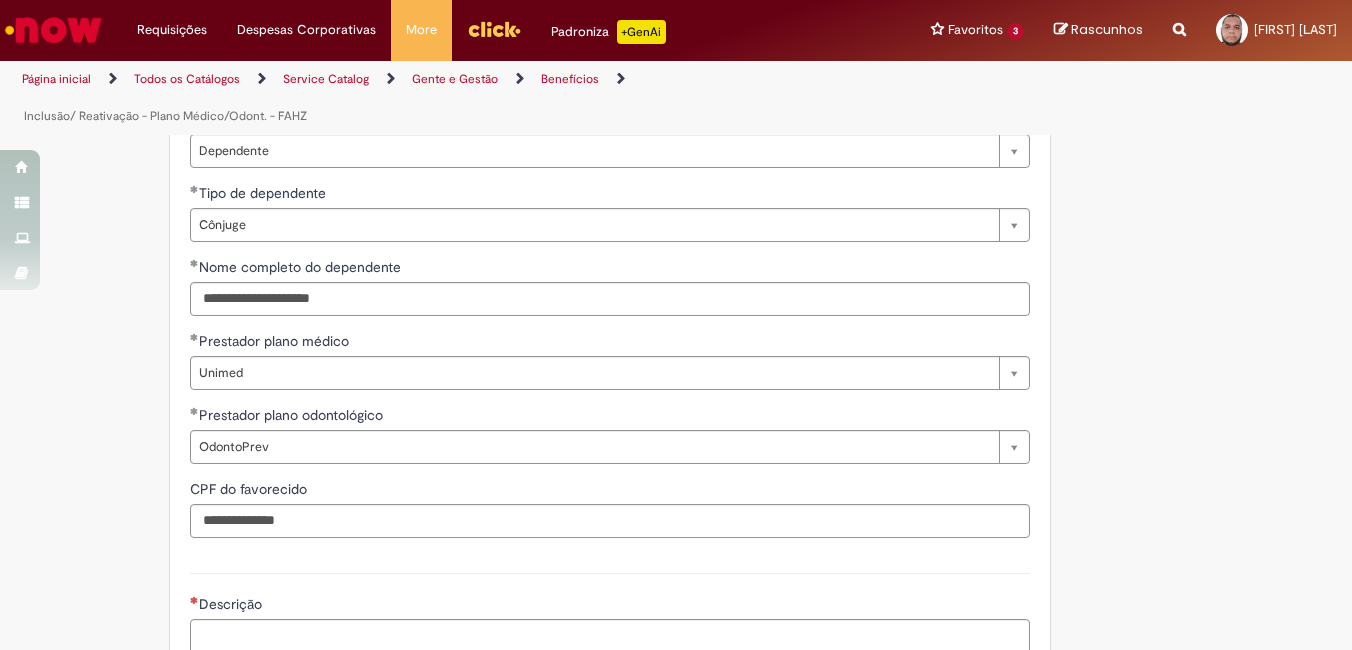 scroll, scrollTop: 1662, scrollLeft: 0, axis: vertical 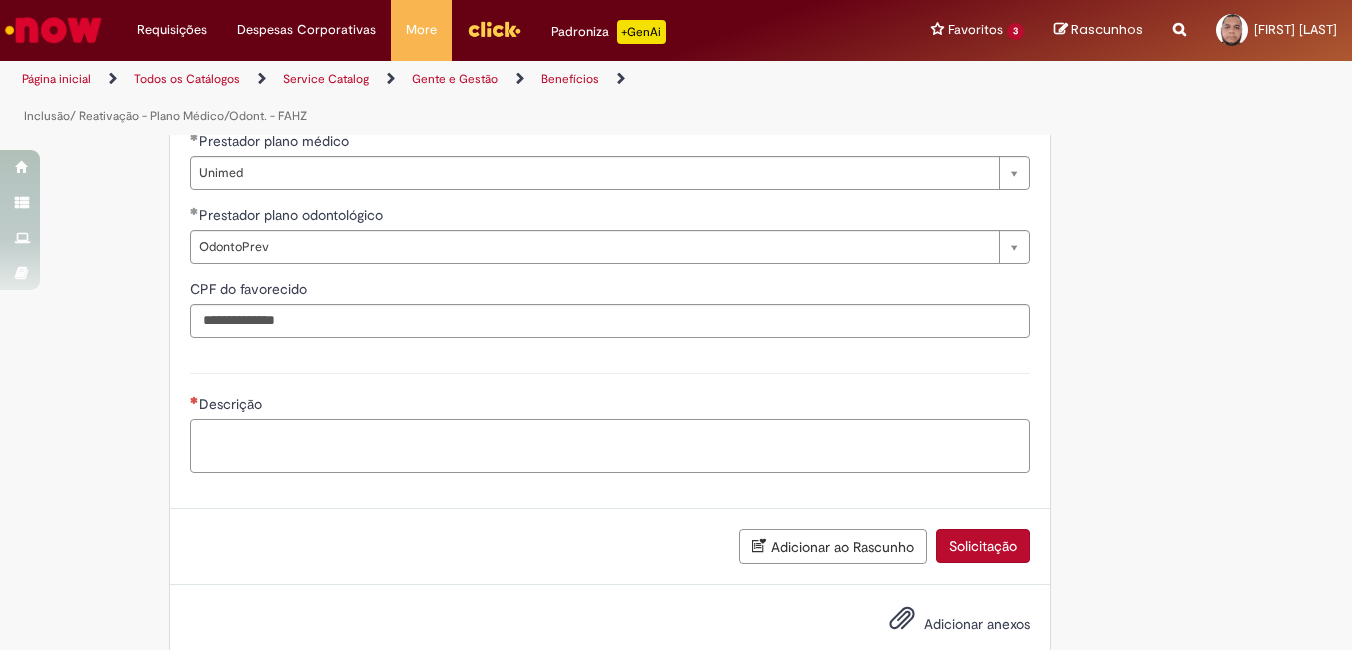 click on "Descrição" at bounding box center (610, 446) 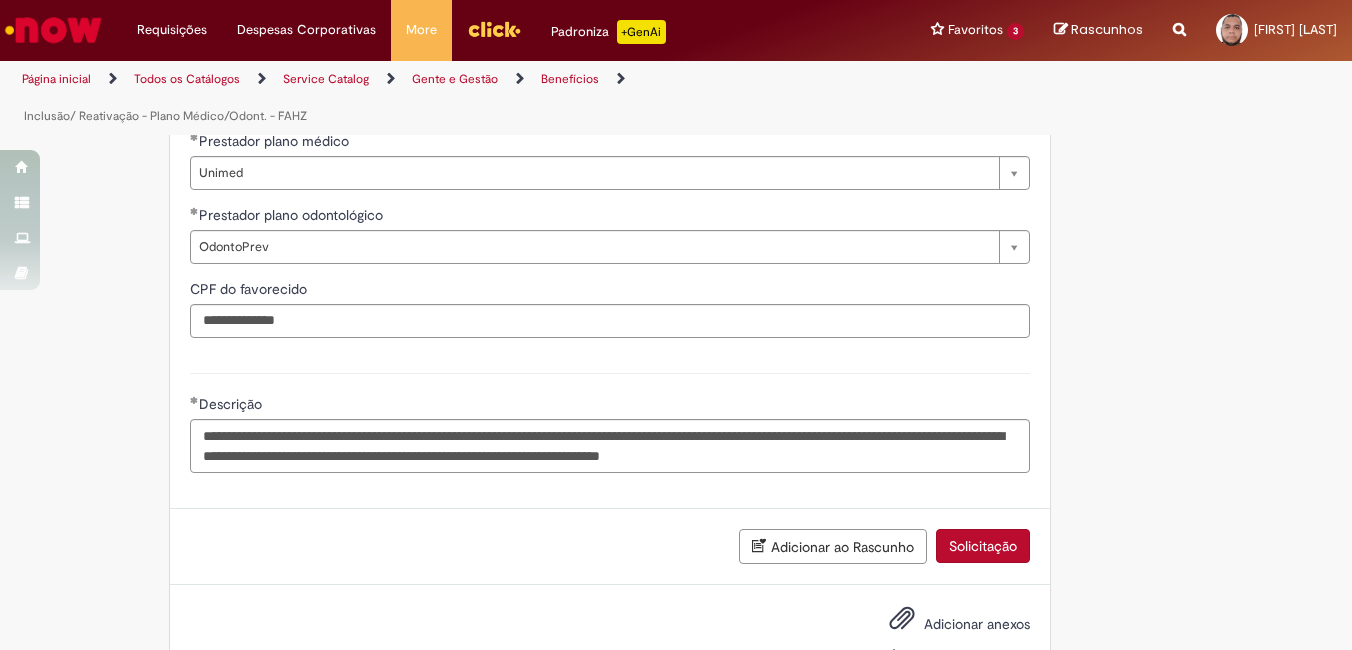 click at bounding box center (902, 619) 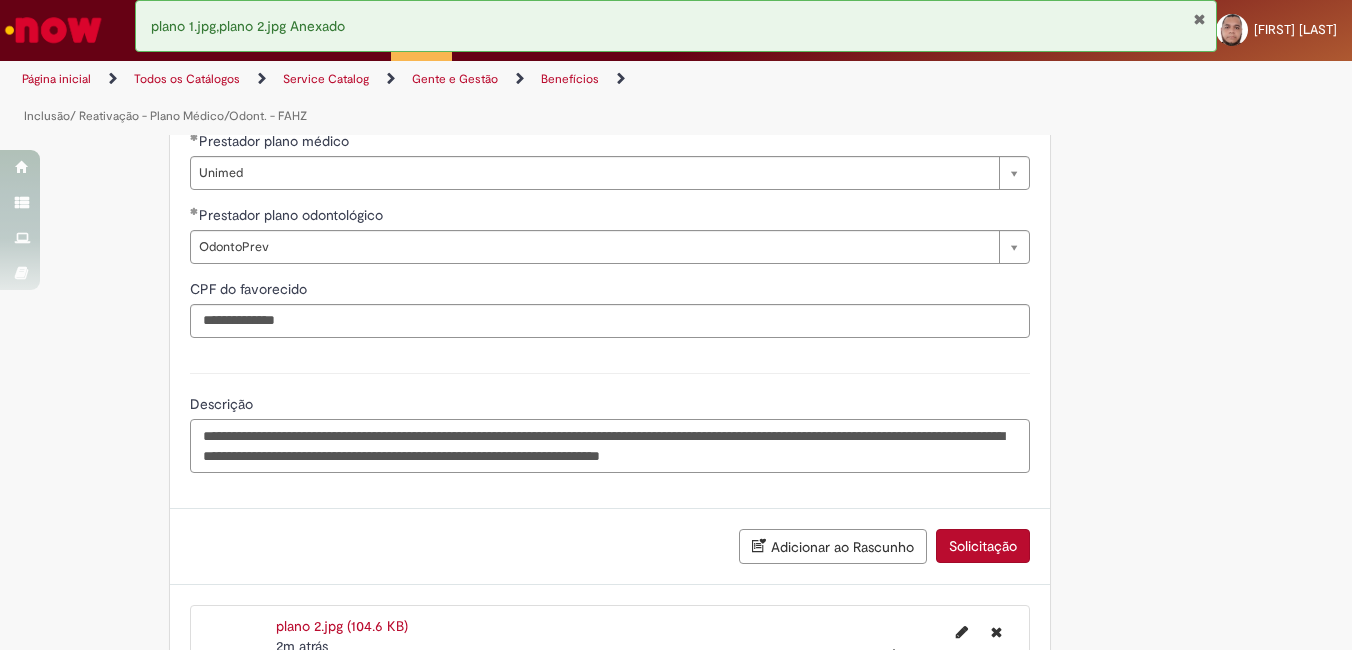 click on "**********" at bounding box center [610, 446] 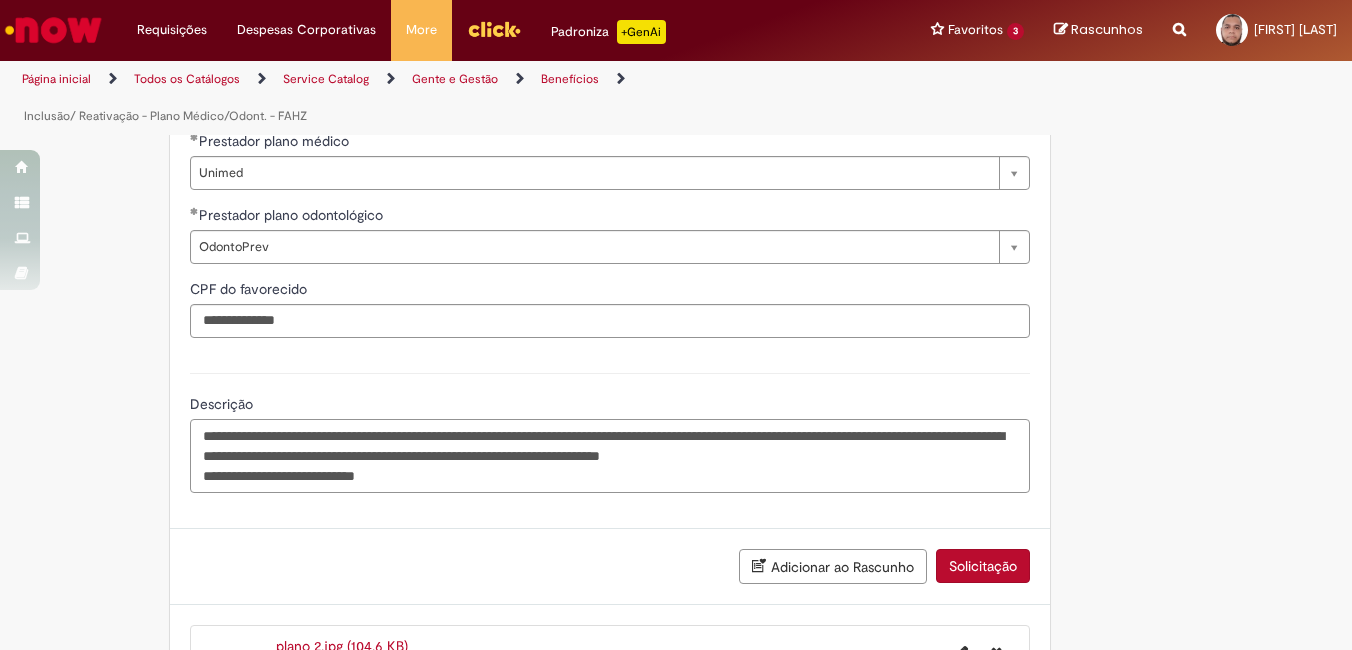 scroll, scrollTop: 1859, scrollLeft: 0, axis: vertical 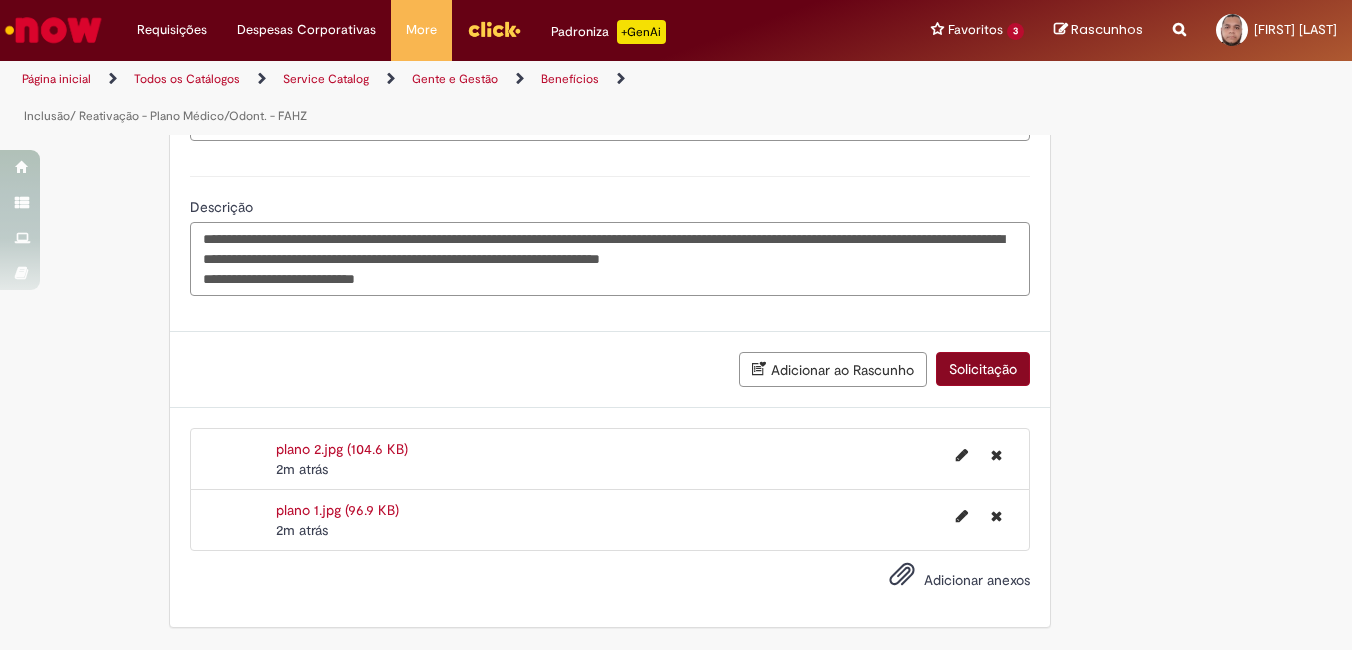 type on "**********" 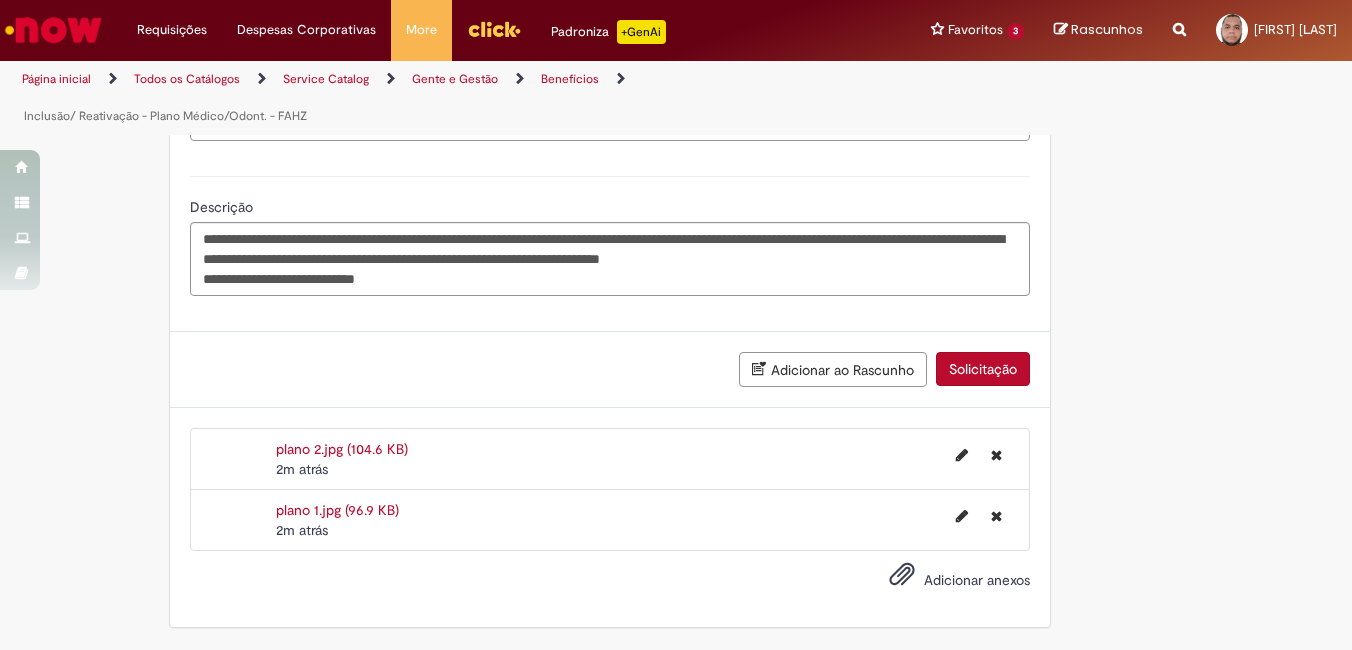 click on "Solicitação" at bounding box center [983, 369] 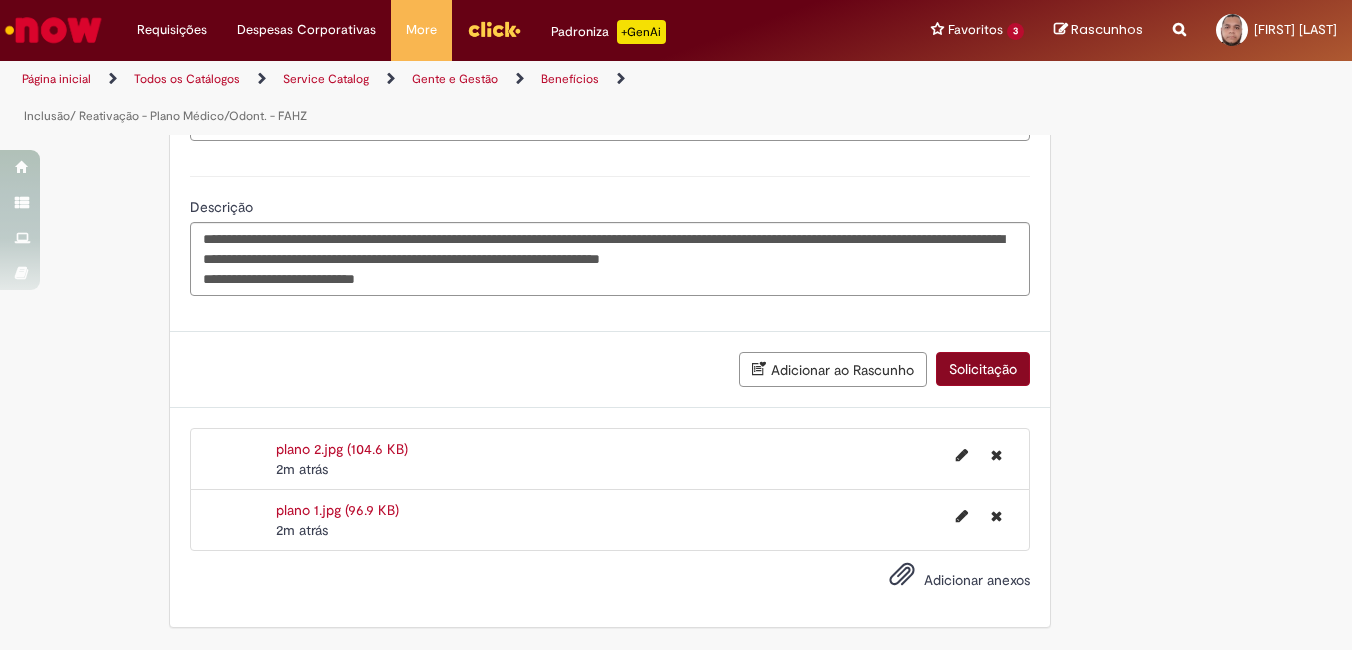 scroll, scrollTop: 510, scrollLeft: 0, axis: vertical 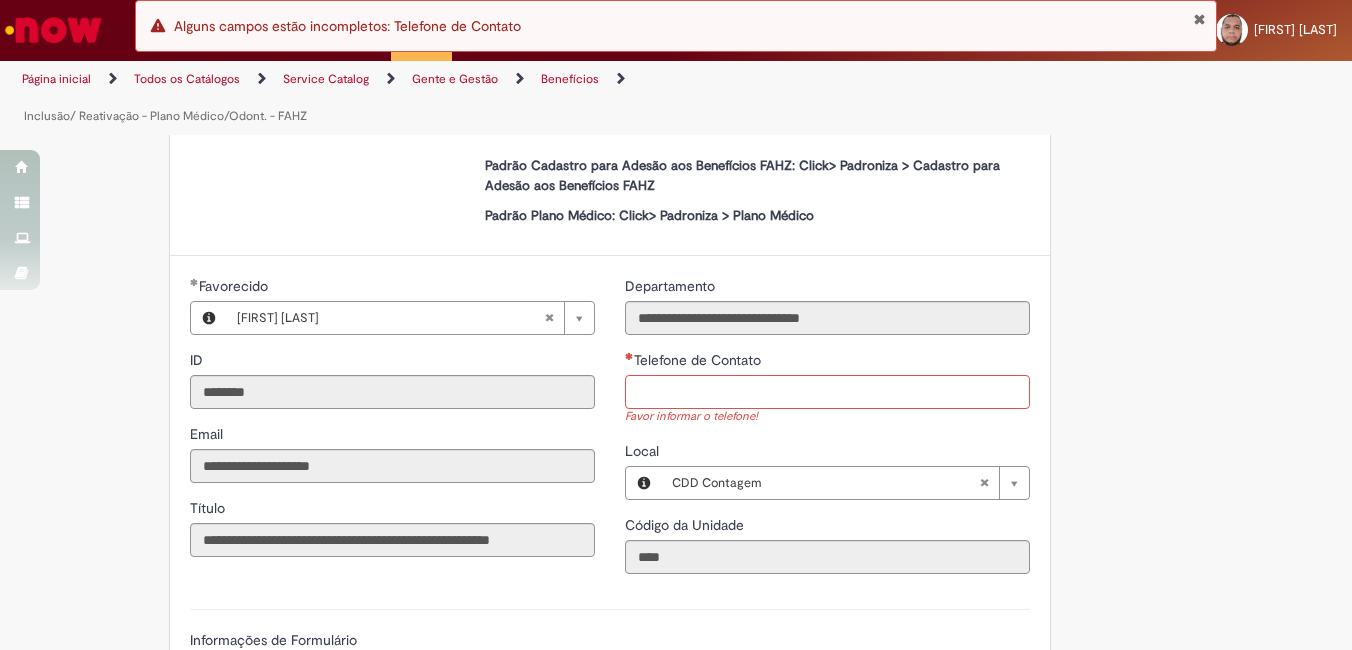click on "Telefone de Contato" at bounding box center [827, 392] 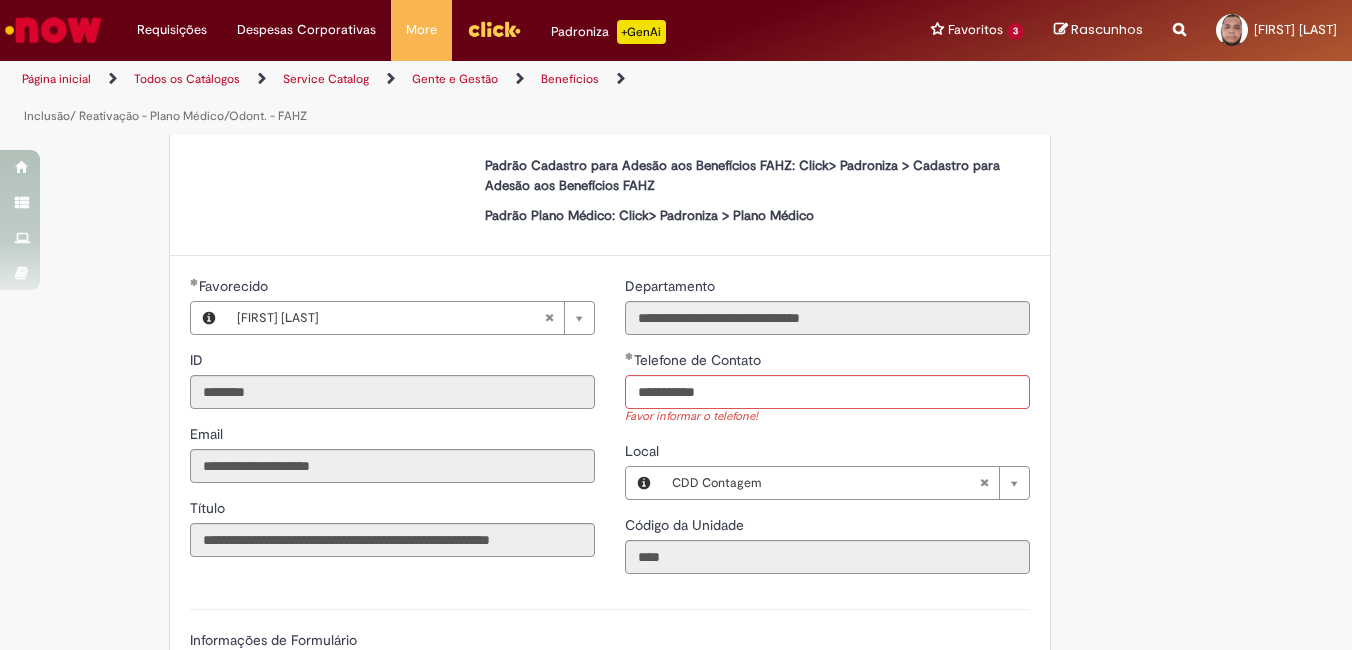 click on "Telefone de Contato" at bounding box center [827, 362] 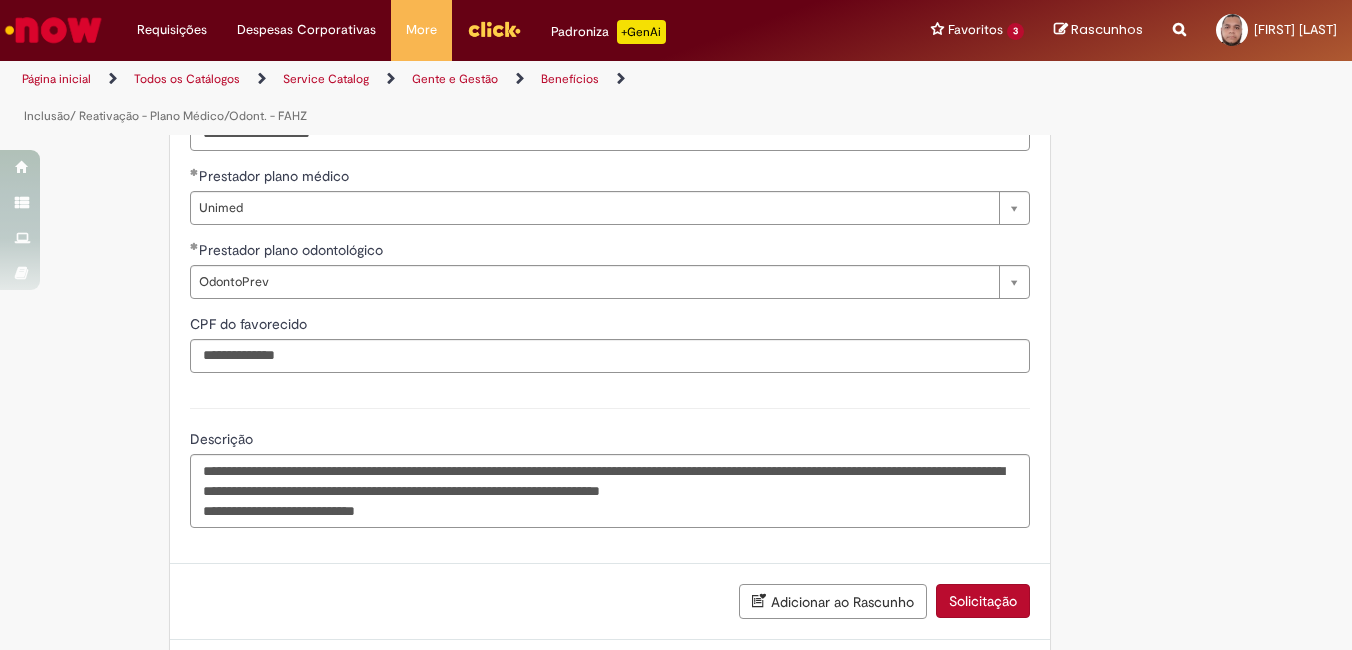 scroll, scrollTop: 1842, scrollLeft: 0, axis: vertical 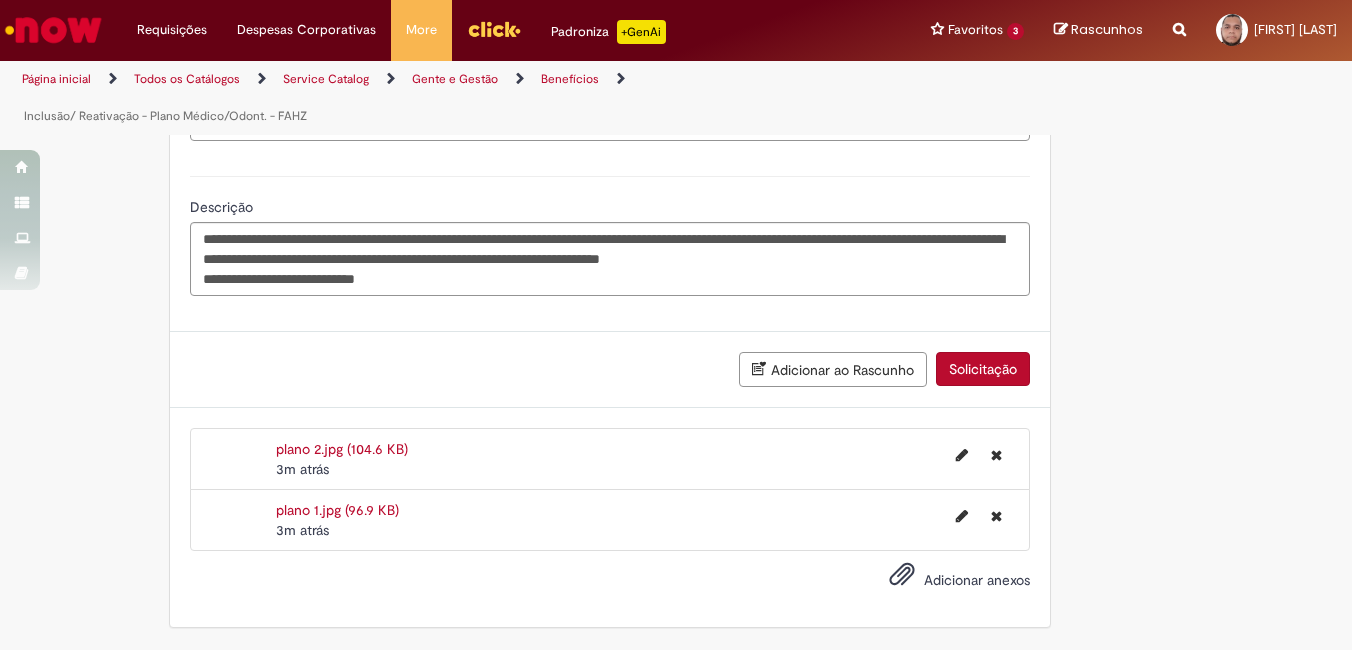 click on "Solicitação" at bounding box center (983, 369) 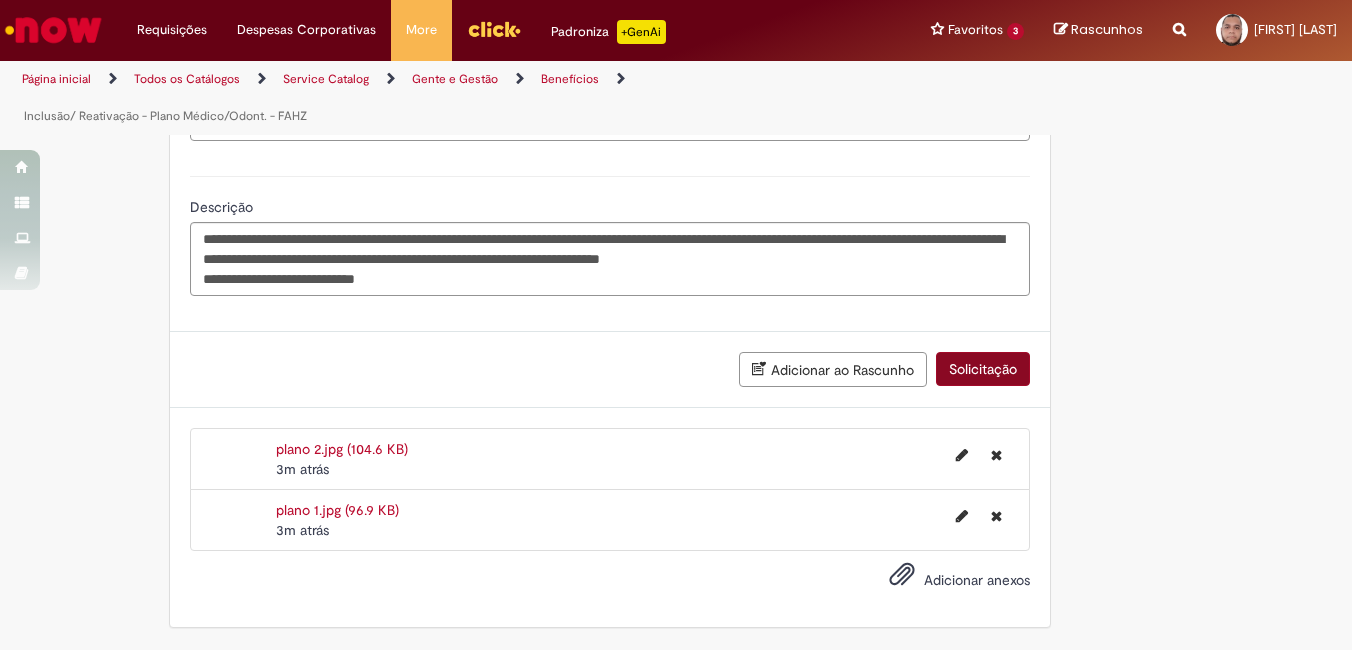 scroll, scrollTop: 1796, scrollLeft: 0, axis: vertical 